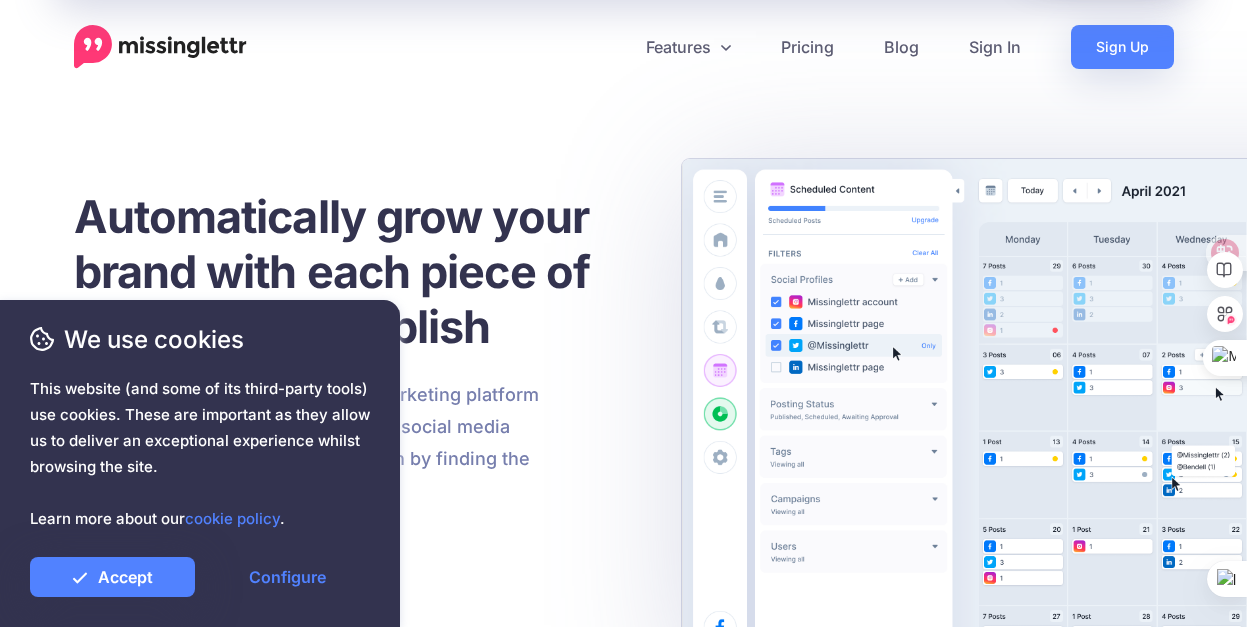 scroll, scrollTop: 0, scrollLeft: 0, axis: both 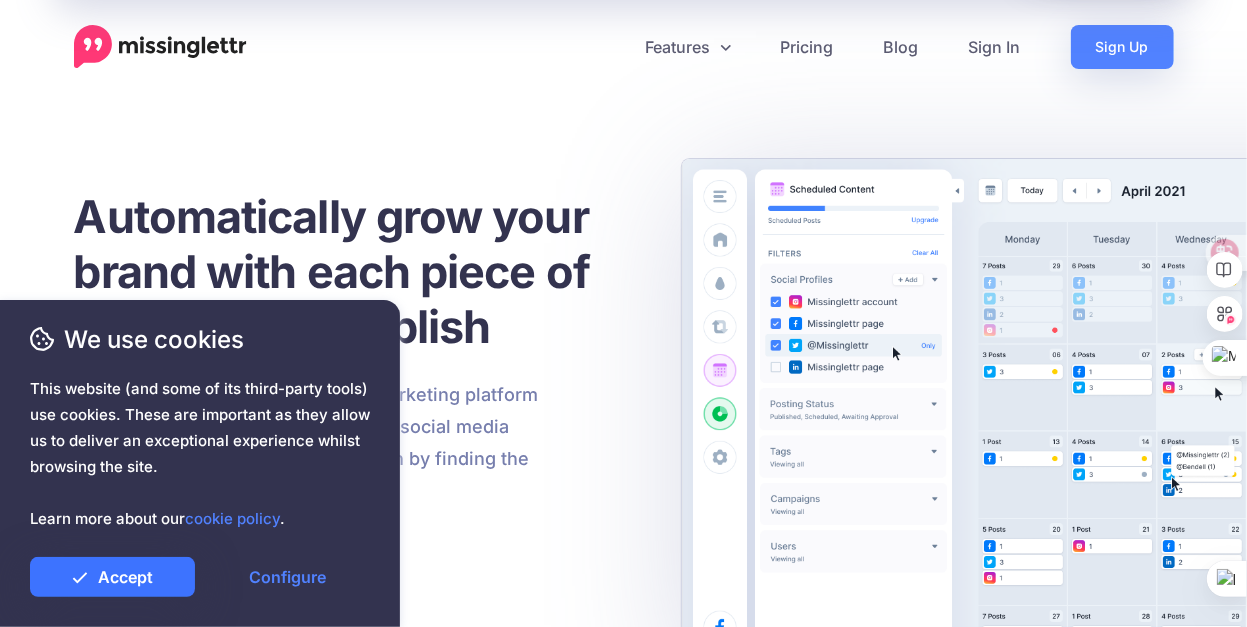 click on "Accept" at bounding box center [112, 577] 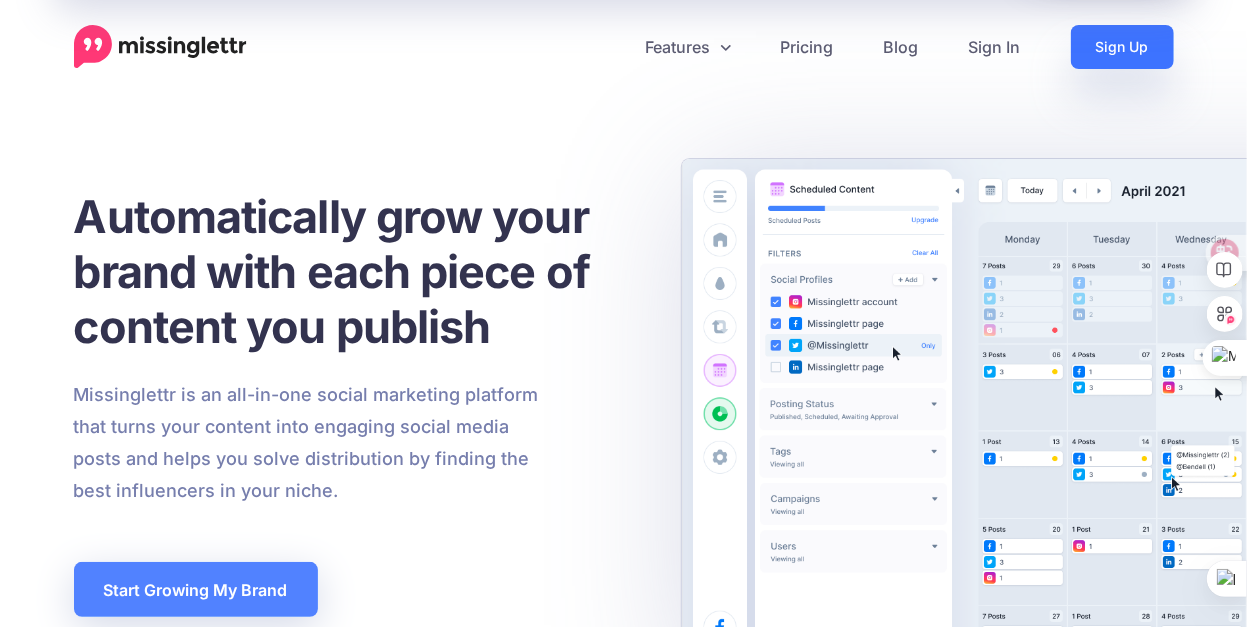 click on "Sign Up" at bounding box center (1122, 47) 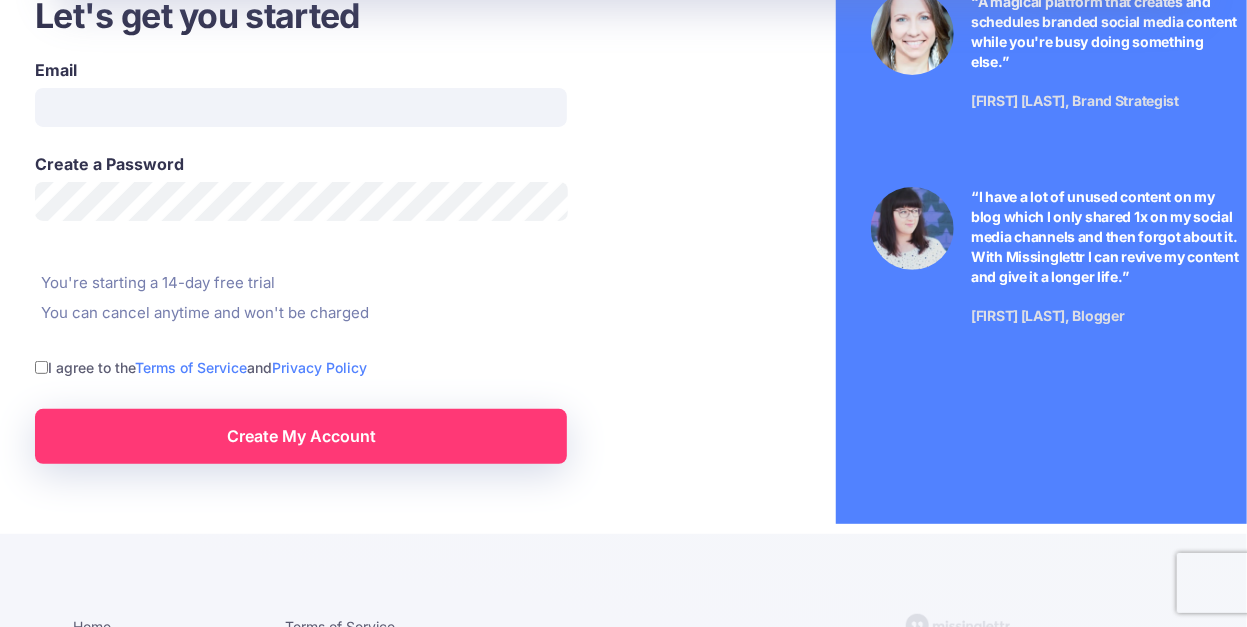 scroll, scrollTop: 0, scrollLeft: 0, axis: both 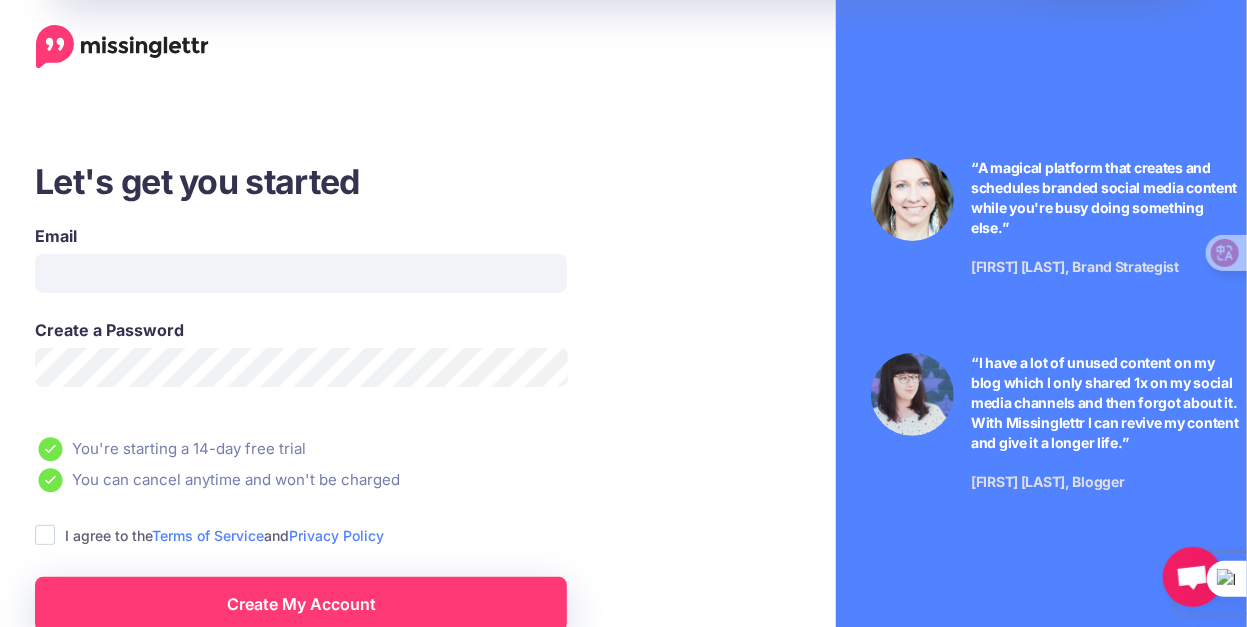 click at bounding box center [45, 535] 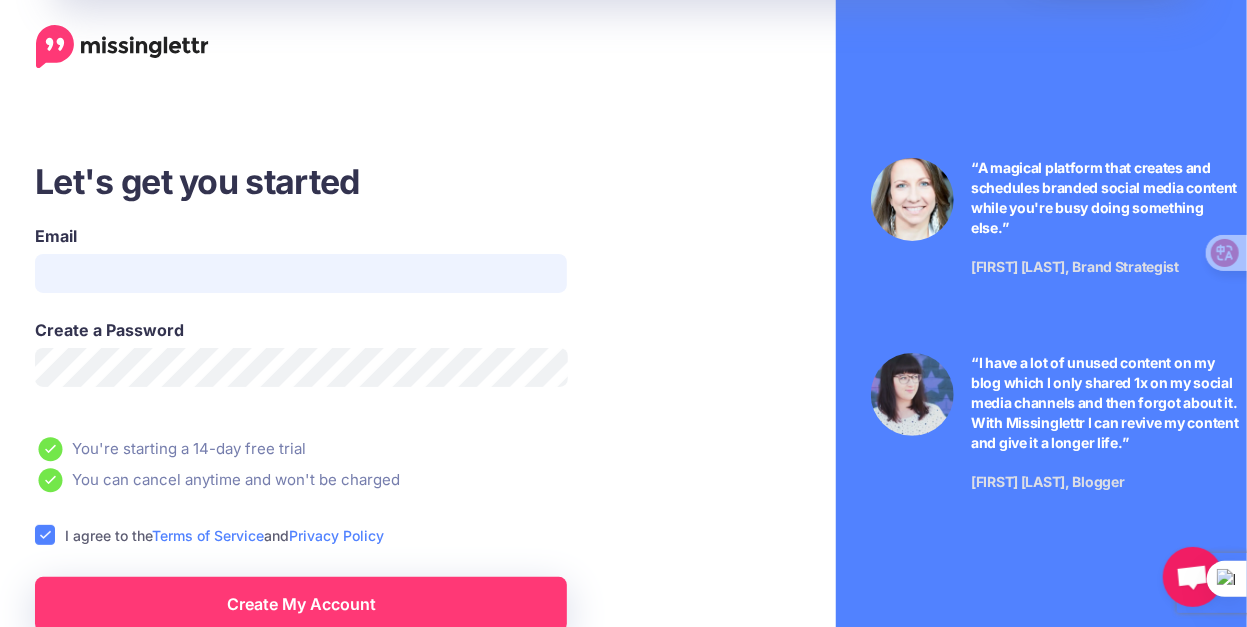 click on "Email" at bounding box center (301, 273) 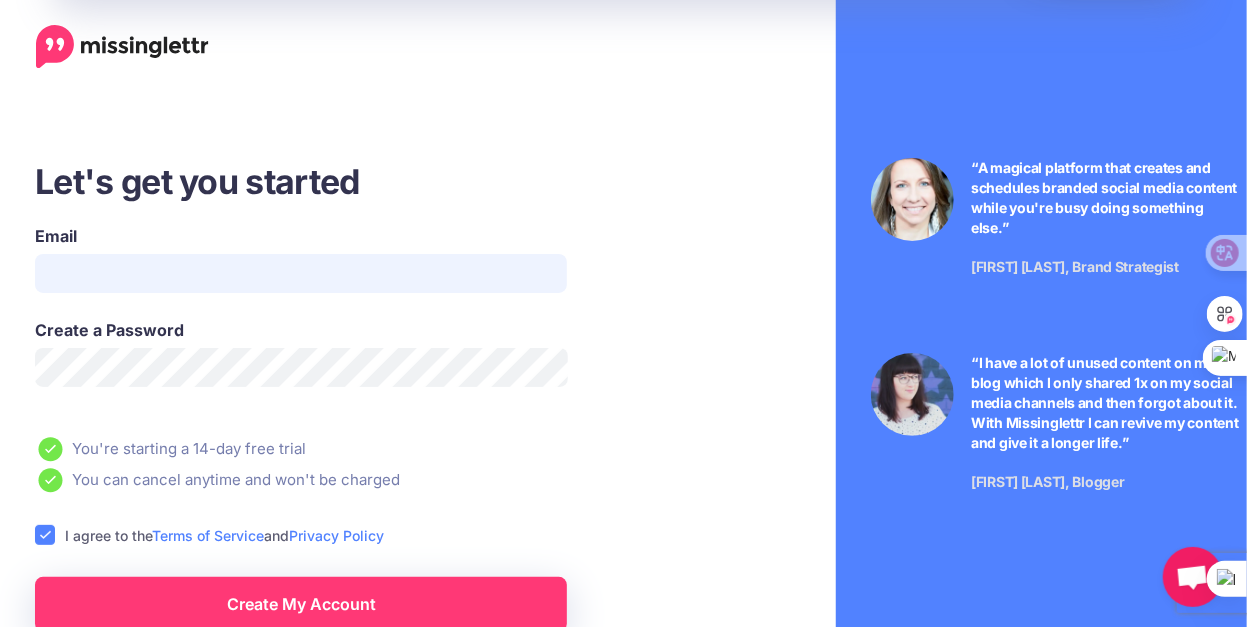 type on "**********" 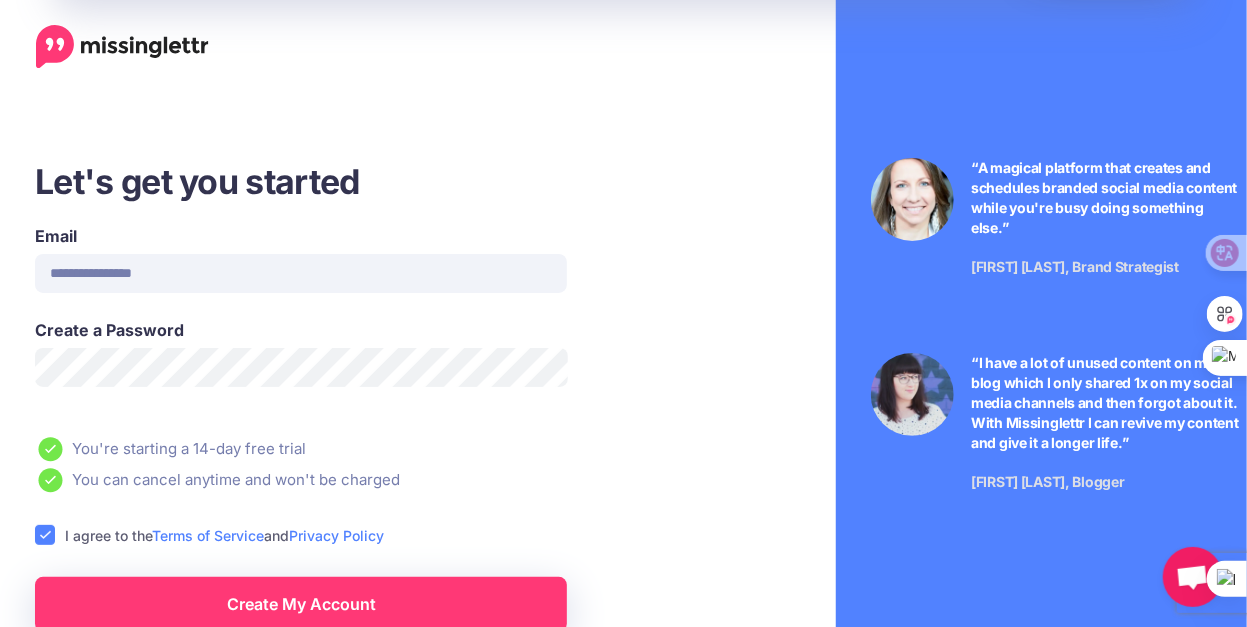 click on "Create My Account" at bounding box center [301, 604] 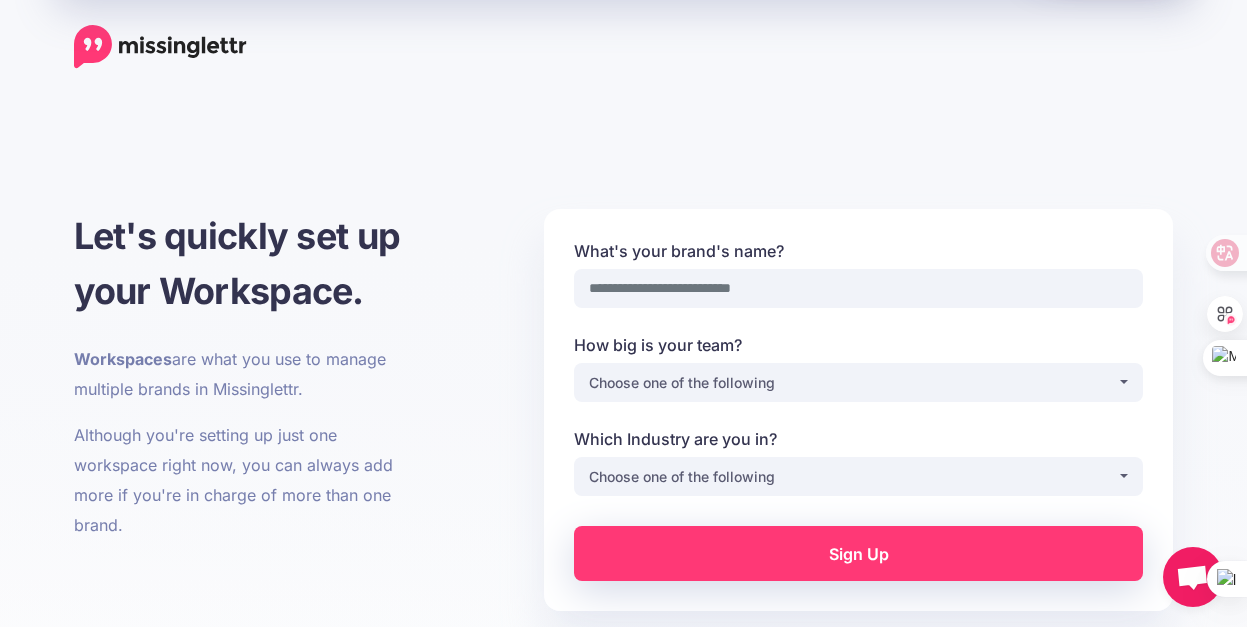 scroll, scrollTop: 0, scrollLeft: 0, axis: both 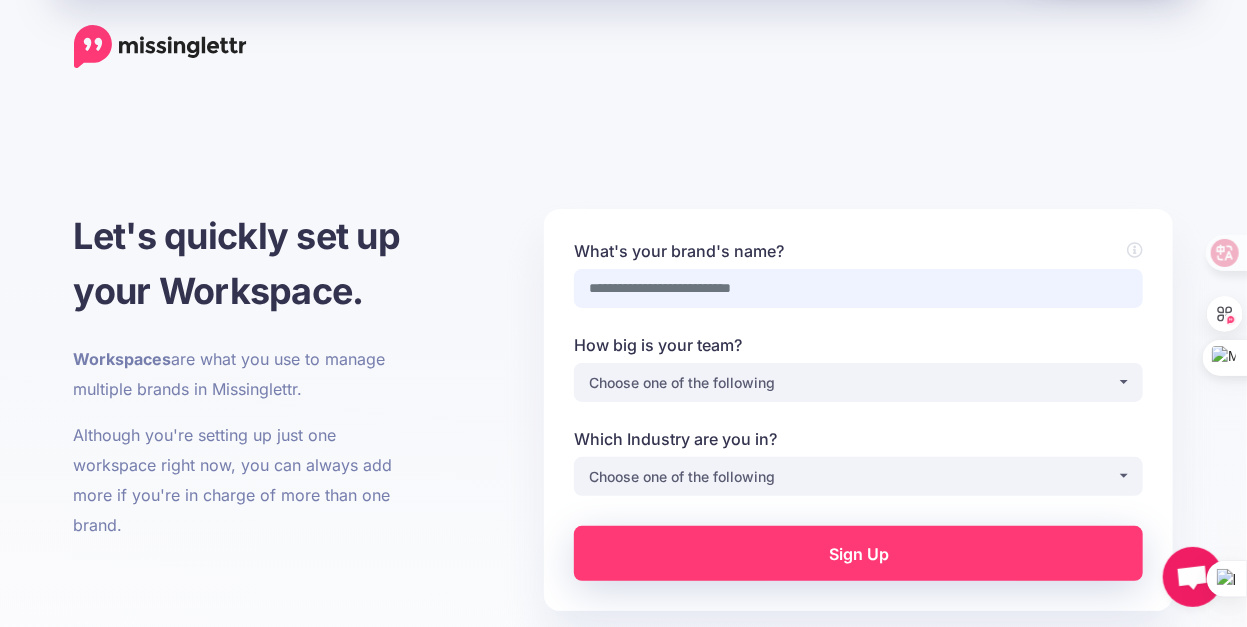 click on "What's your brand's name?" at bounding box center [858, 288] 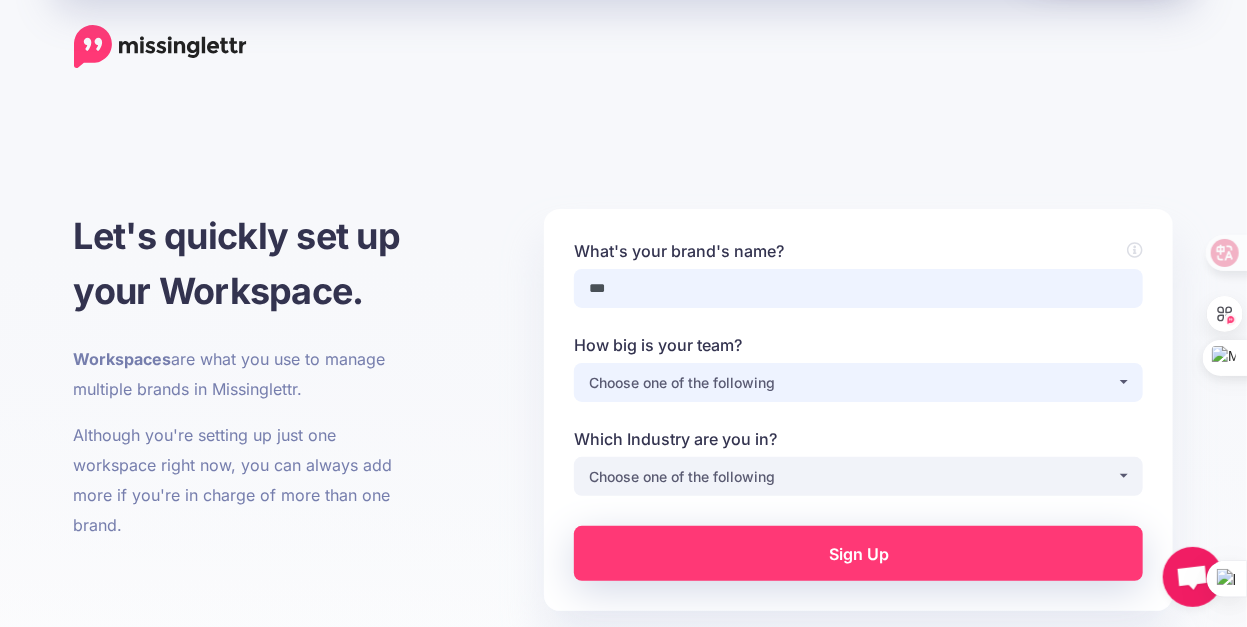 type on "***" 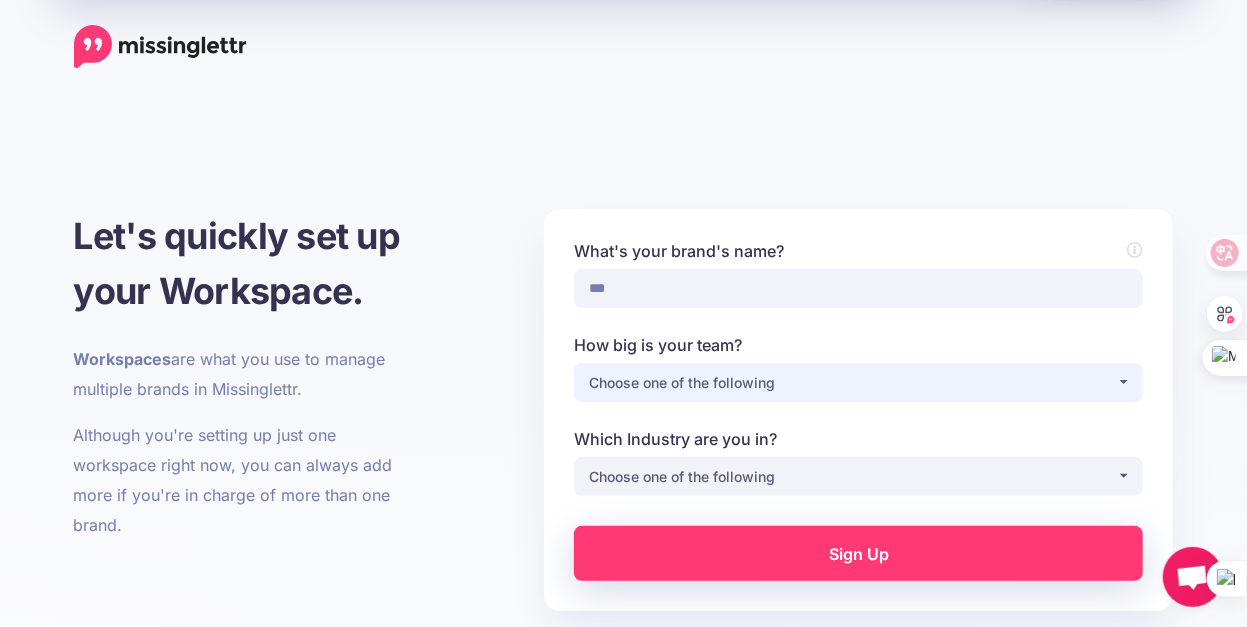 click on "Choose one of the following" at bounding box center [853, 383] 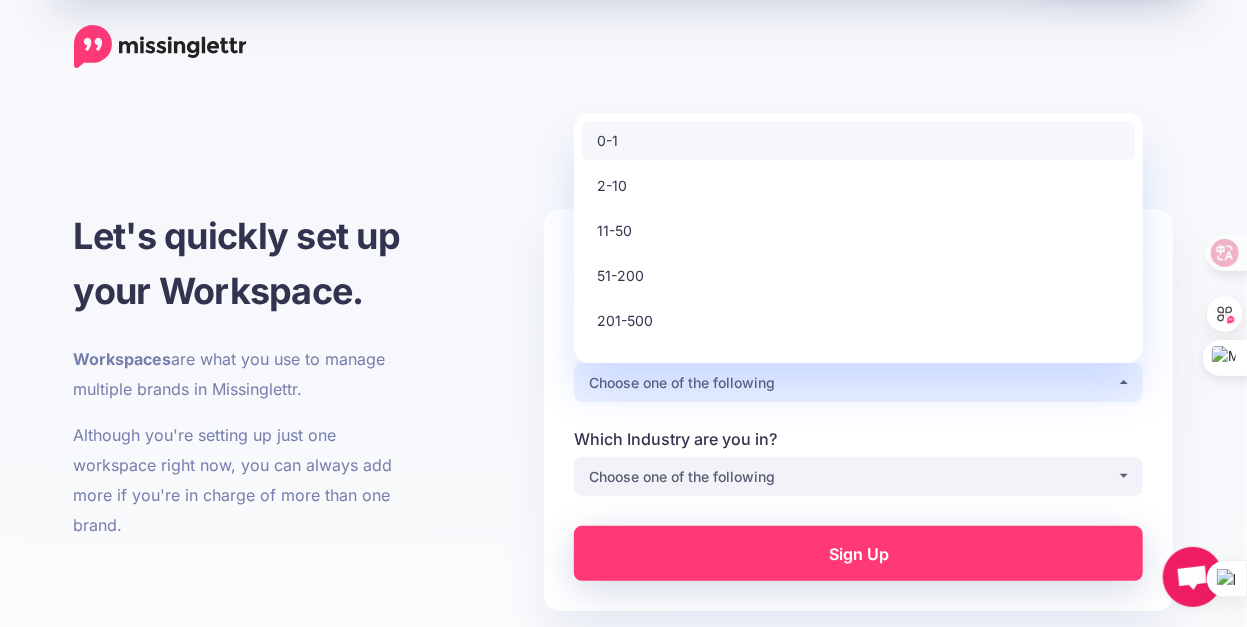 click on "0-1" at bounding box center [858, 140] 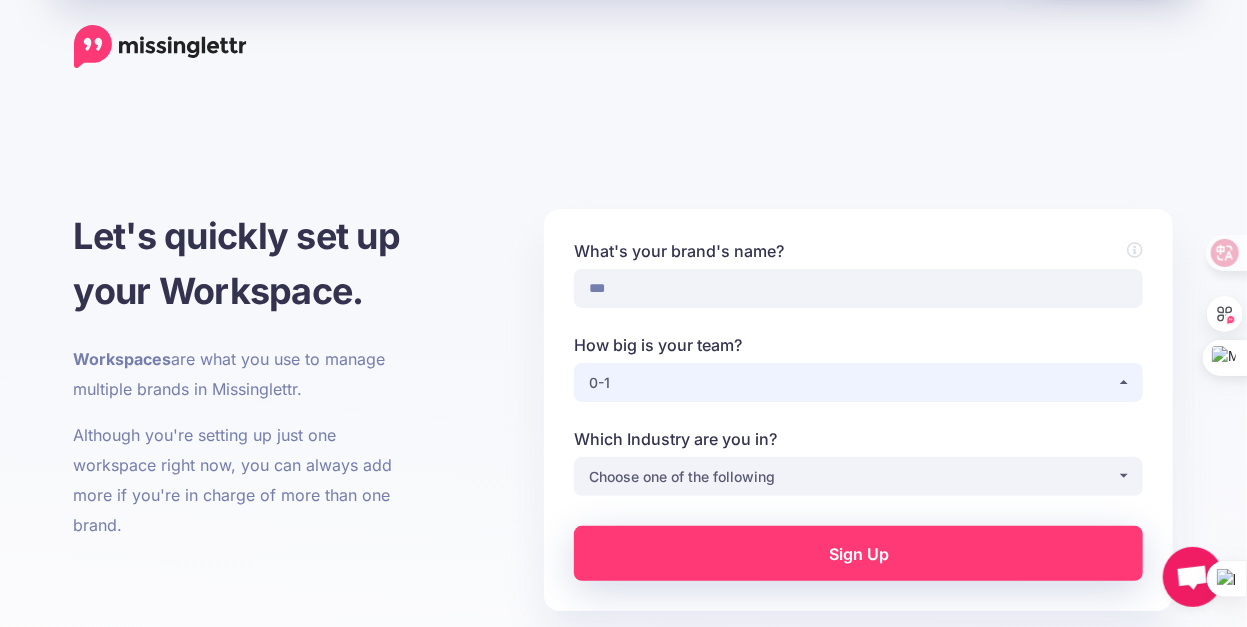 click on "0-1" at bounding box center (853, 383) 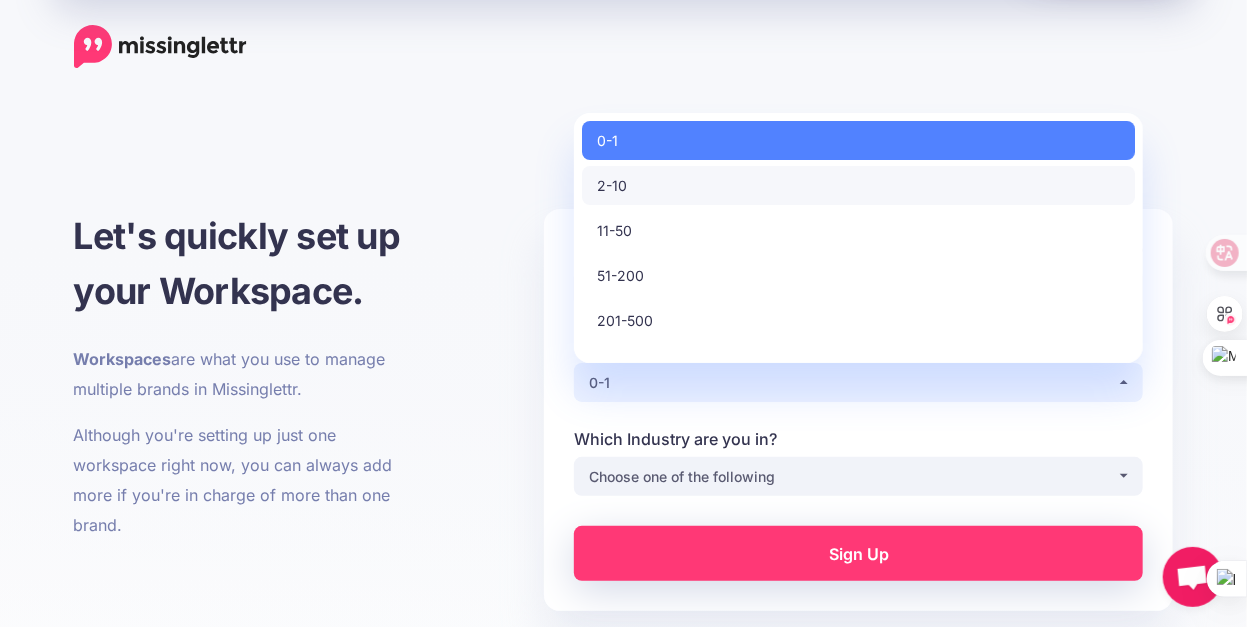 click on "2-10" at bounding box center (858, 185) 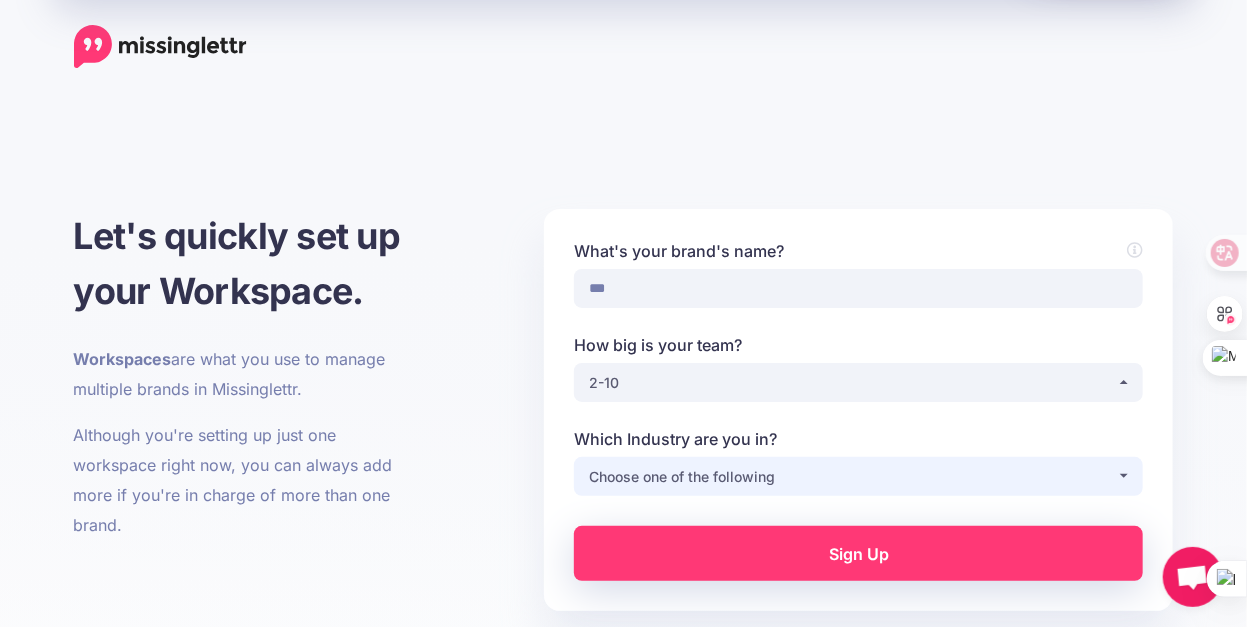 click on "Choose one of the following" at bounding box center (853, 477) 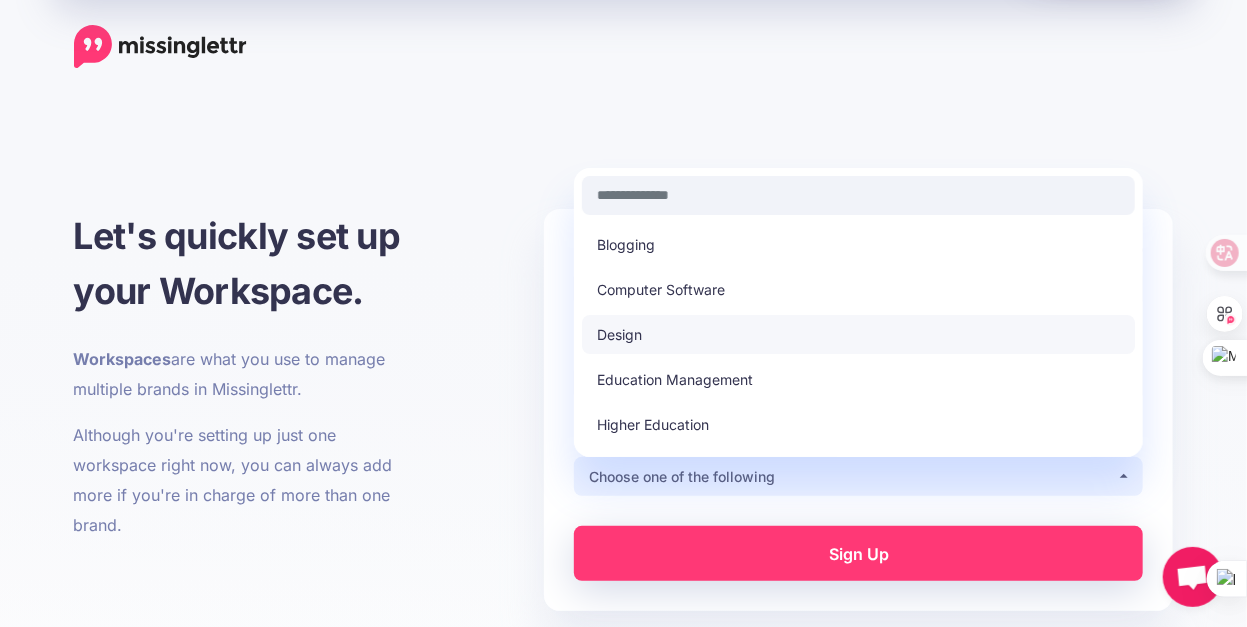 click on "Design" at bounding box center (858, 334) 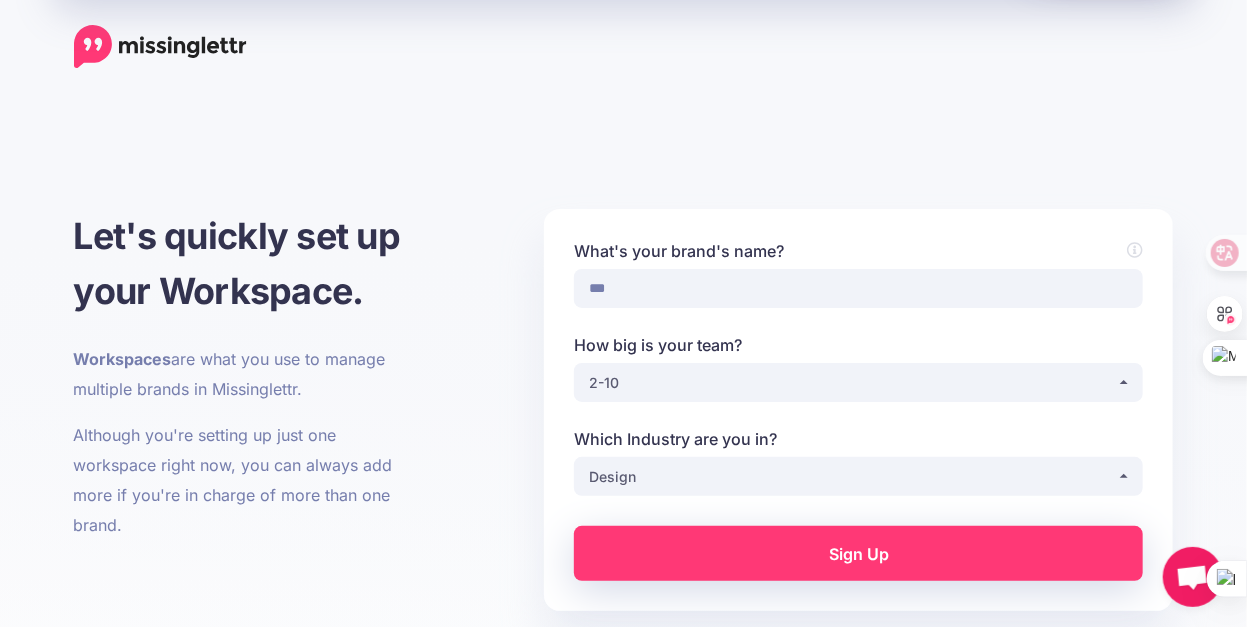 click on "Sign Up" at bounding box center (858, 553) 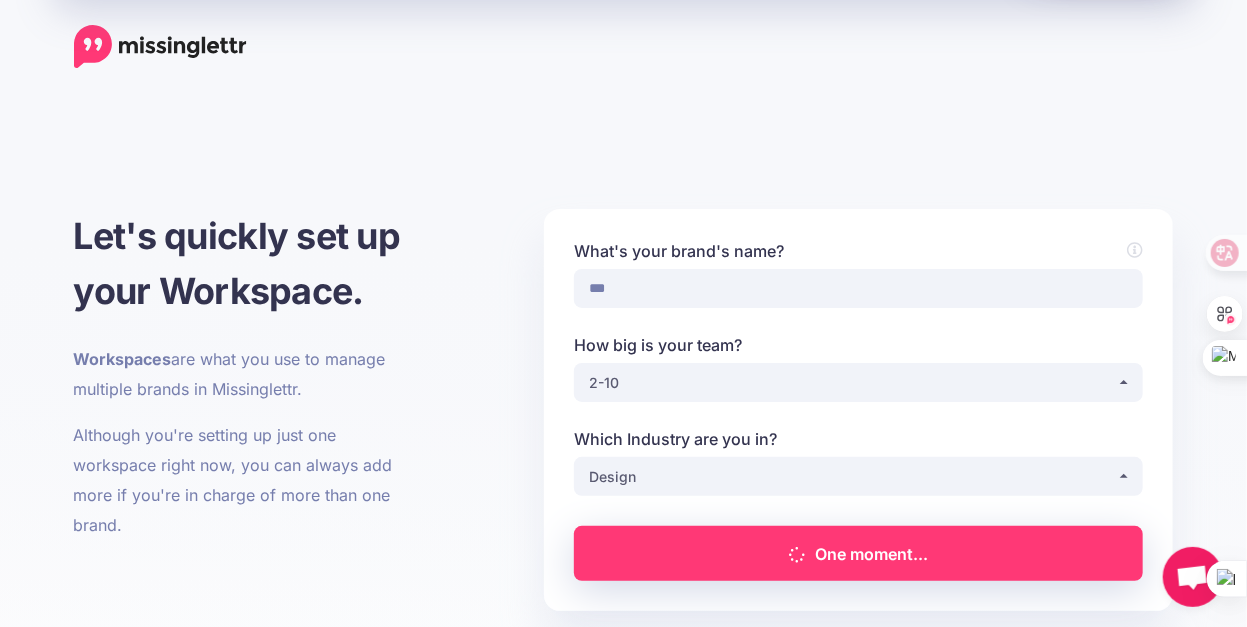 scroll, scrollTop: 333, scrollLeft: 0, axis: vertical 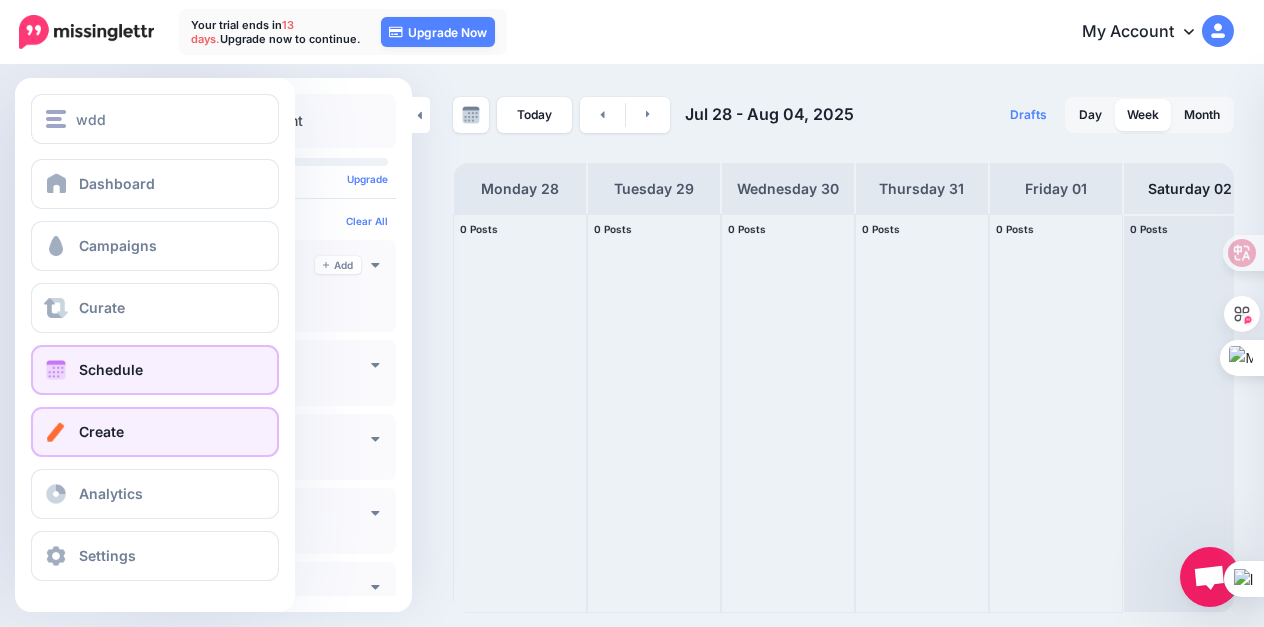 click at bounding box center [56, 432] 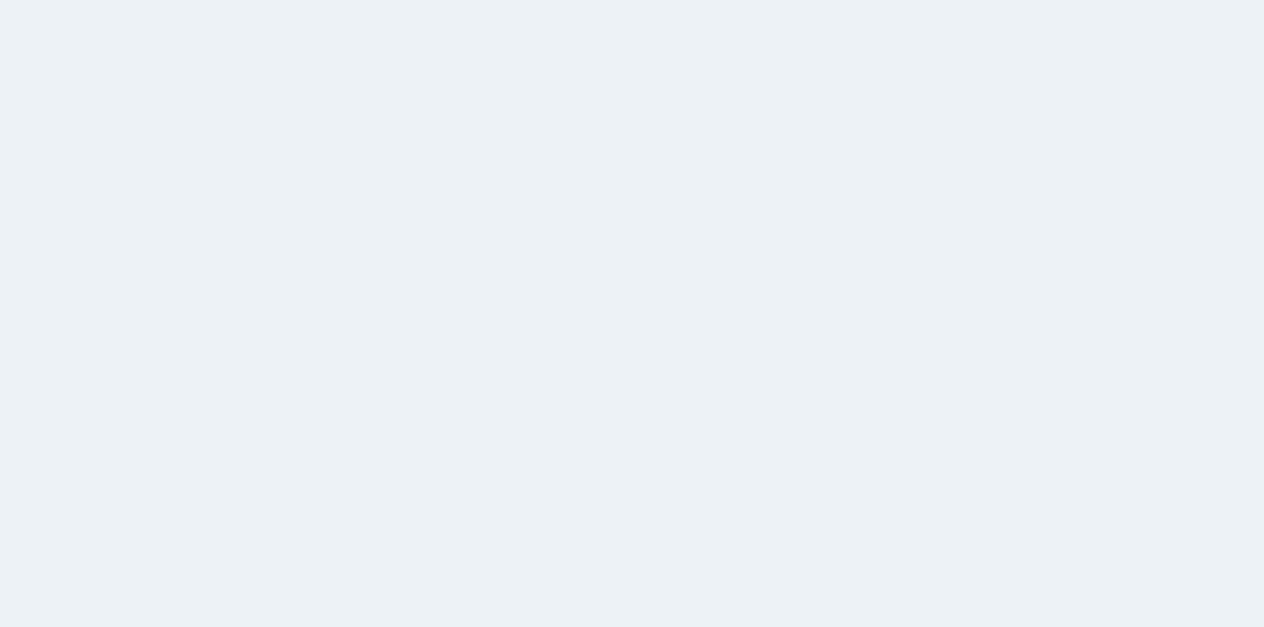 scroll, scrollTop: 0, scrollLeft: 0, axis: both 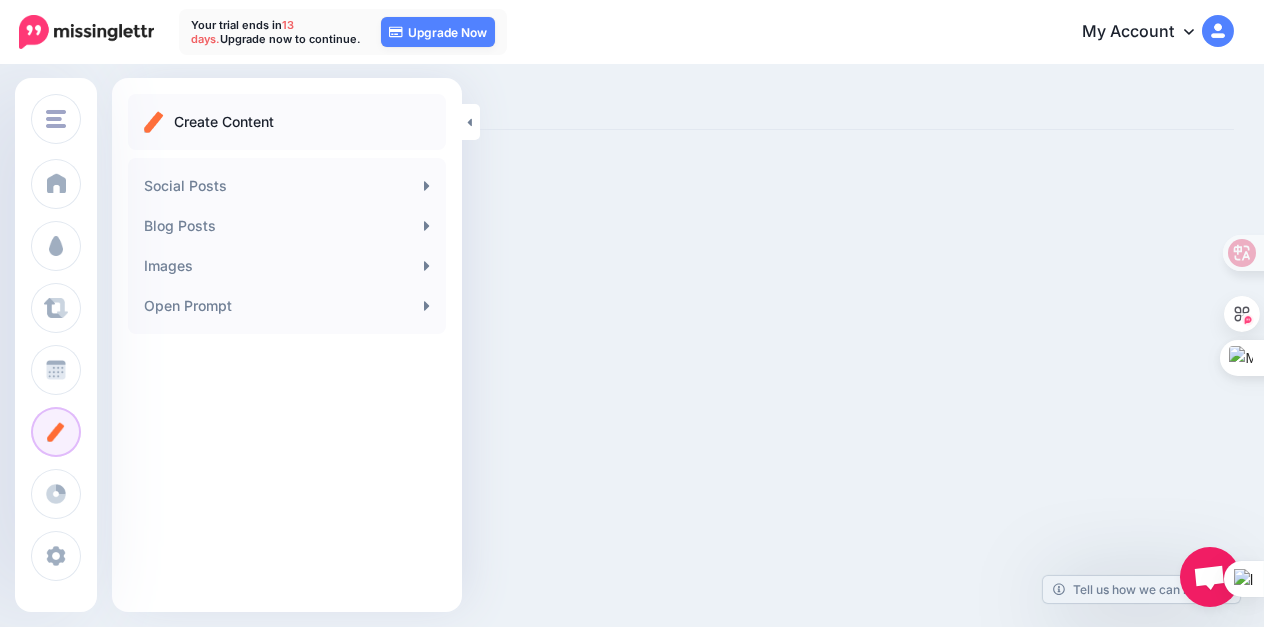 click on "Create Content" at bounding box center (224, 122) 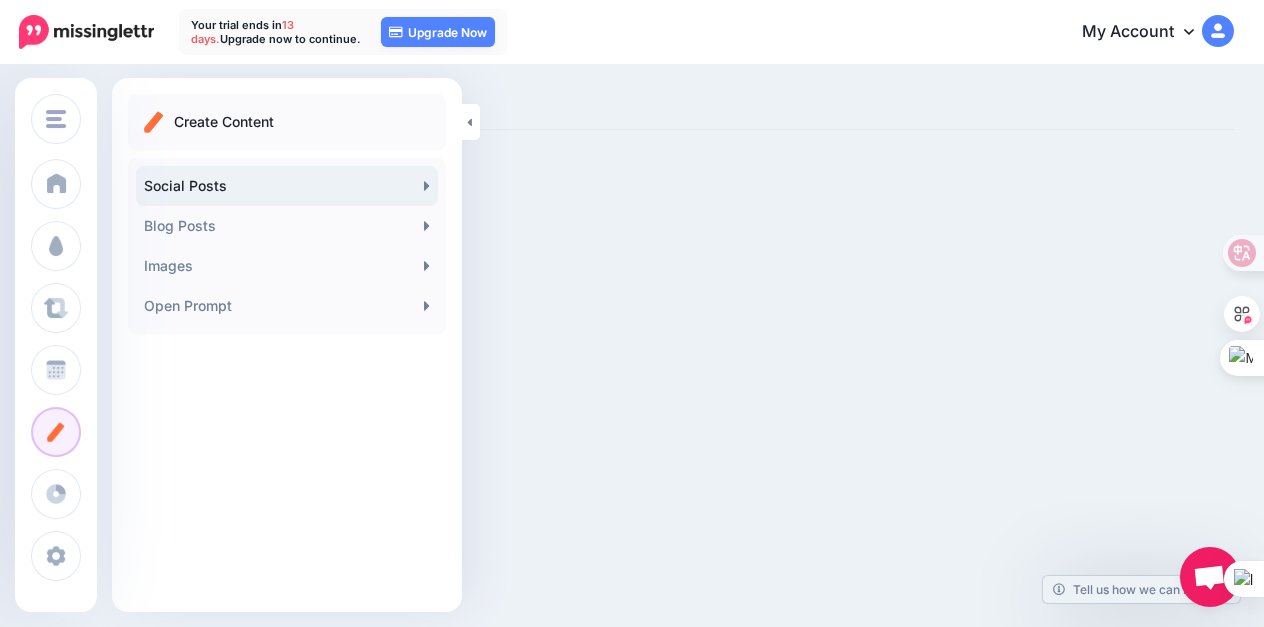click on "Social Posts" at bounding box center (287, 186) 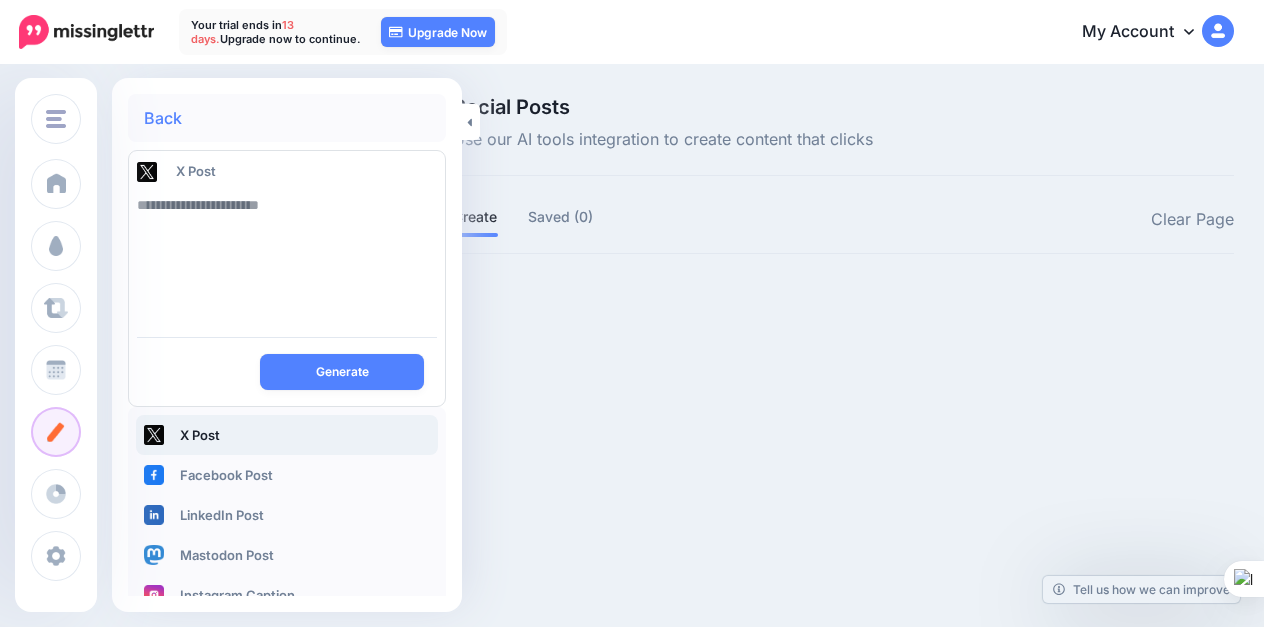 scroll, scrollTop: 0, scrollLeft: 0, axis: both 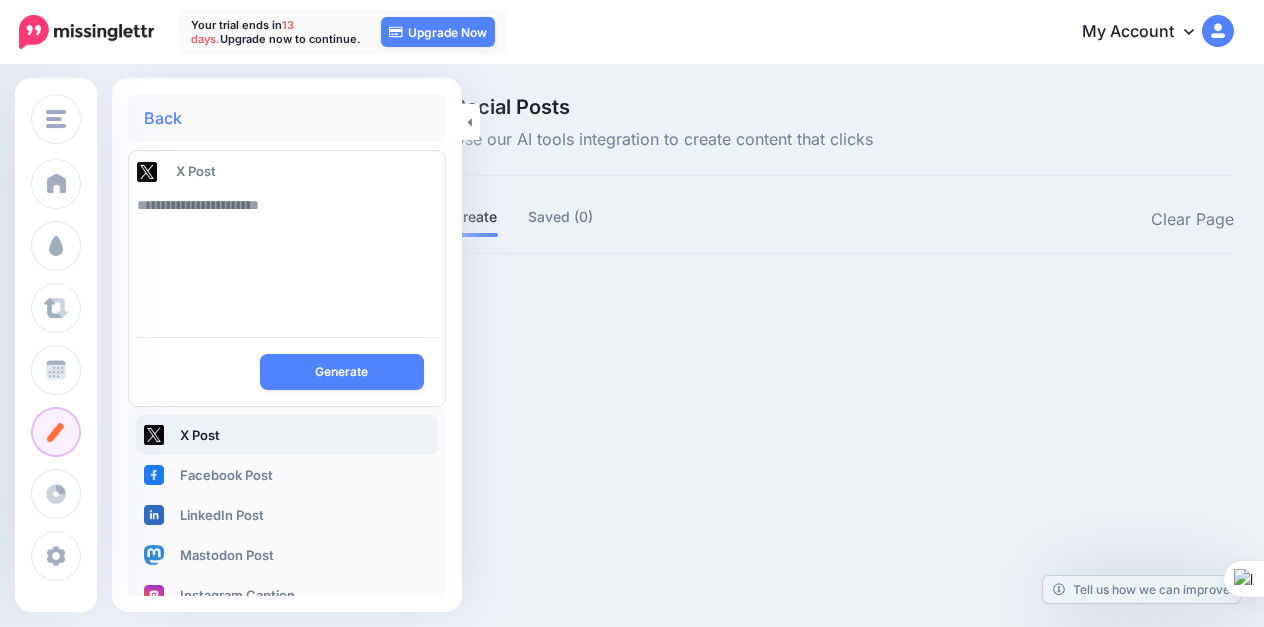 click at bounding box center (287, 253) 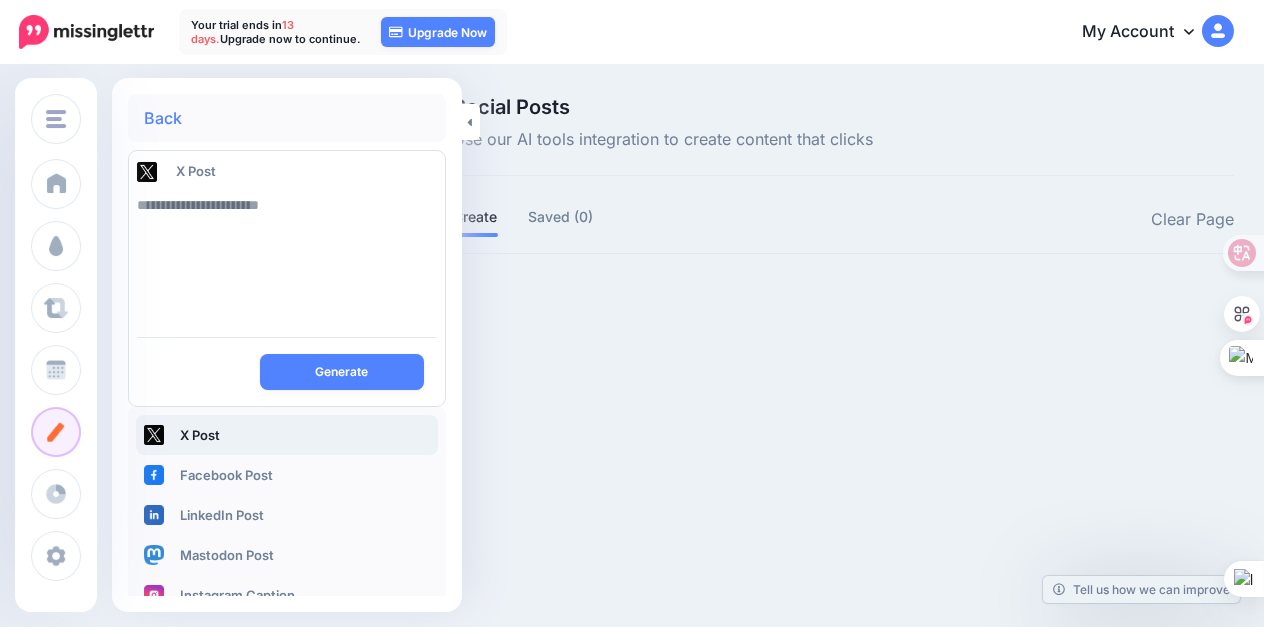 paste on "******" 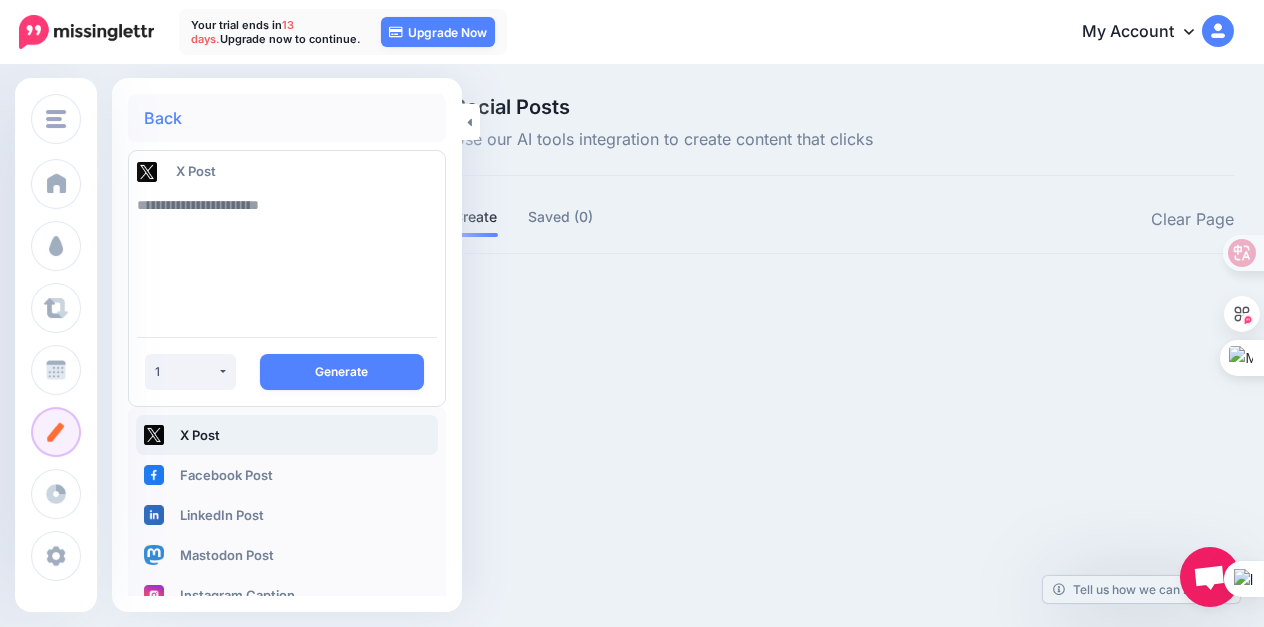 paste on "**********" 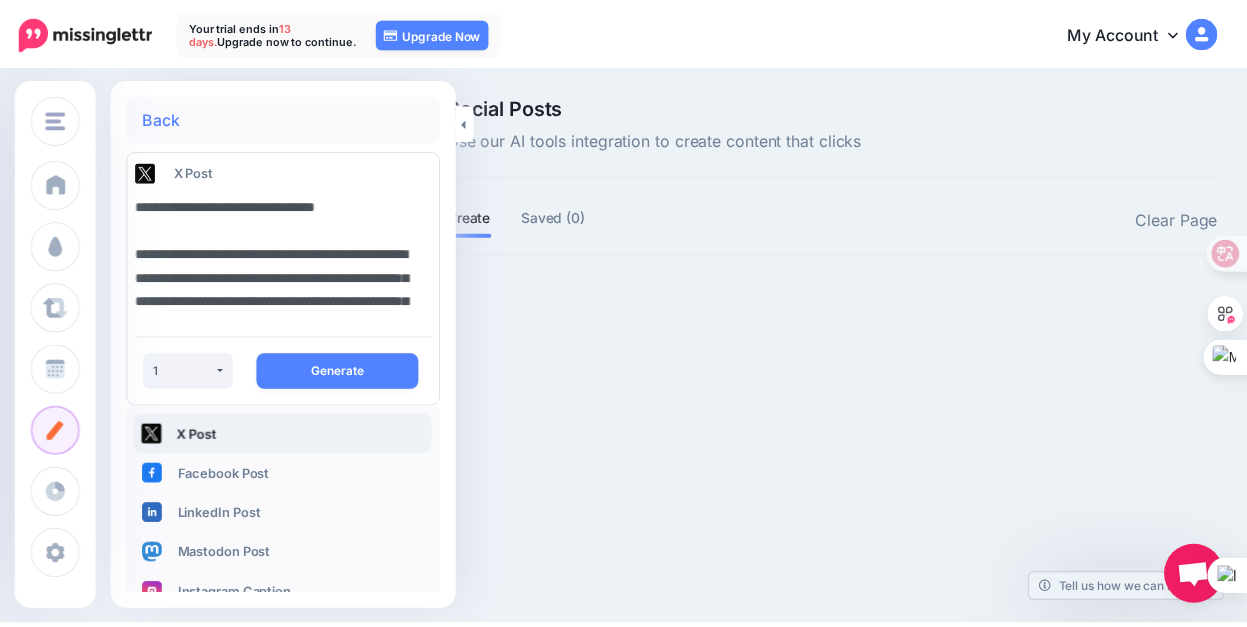 scroll, scrollTop: 96, scrollLeft: 0, axis: vertical 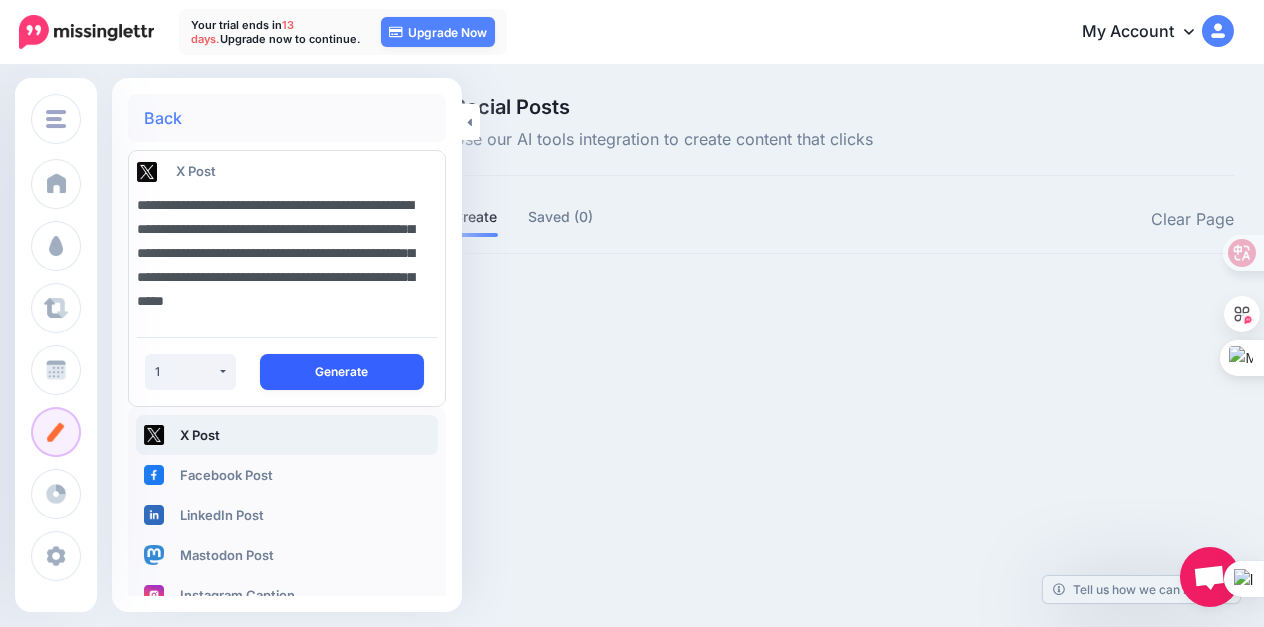 type on "**********" 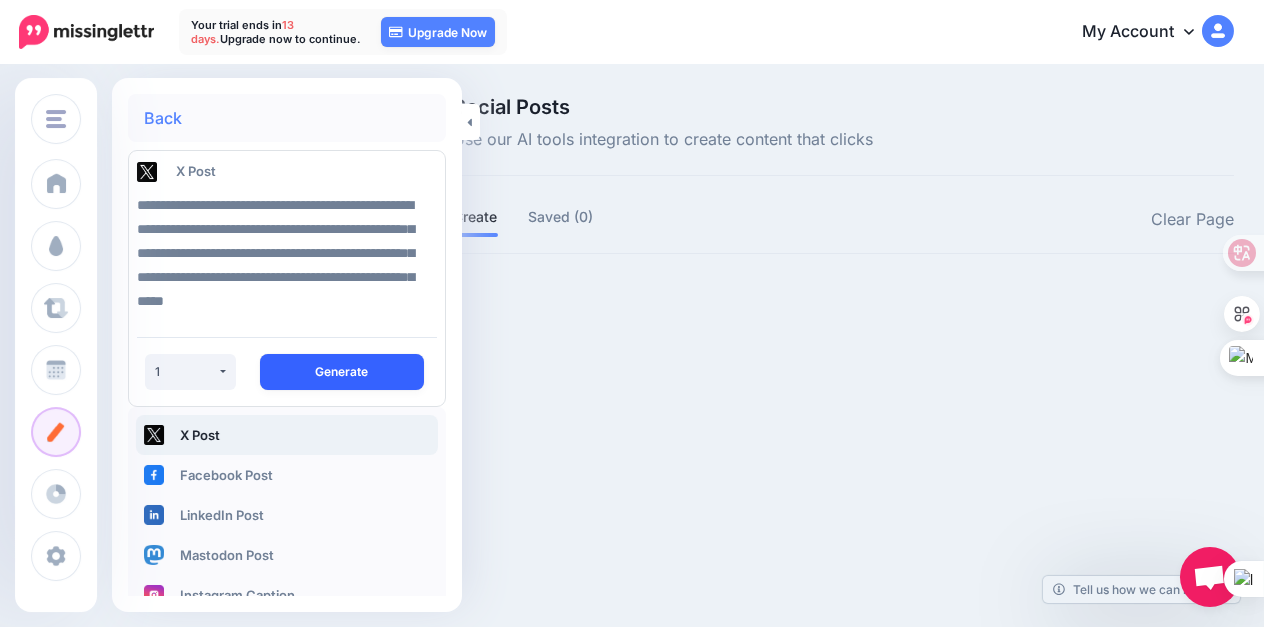click on "Generate" at bounding box center [342, 372] 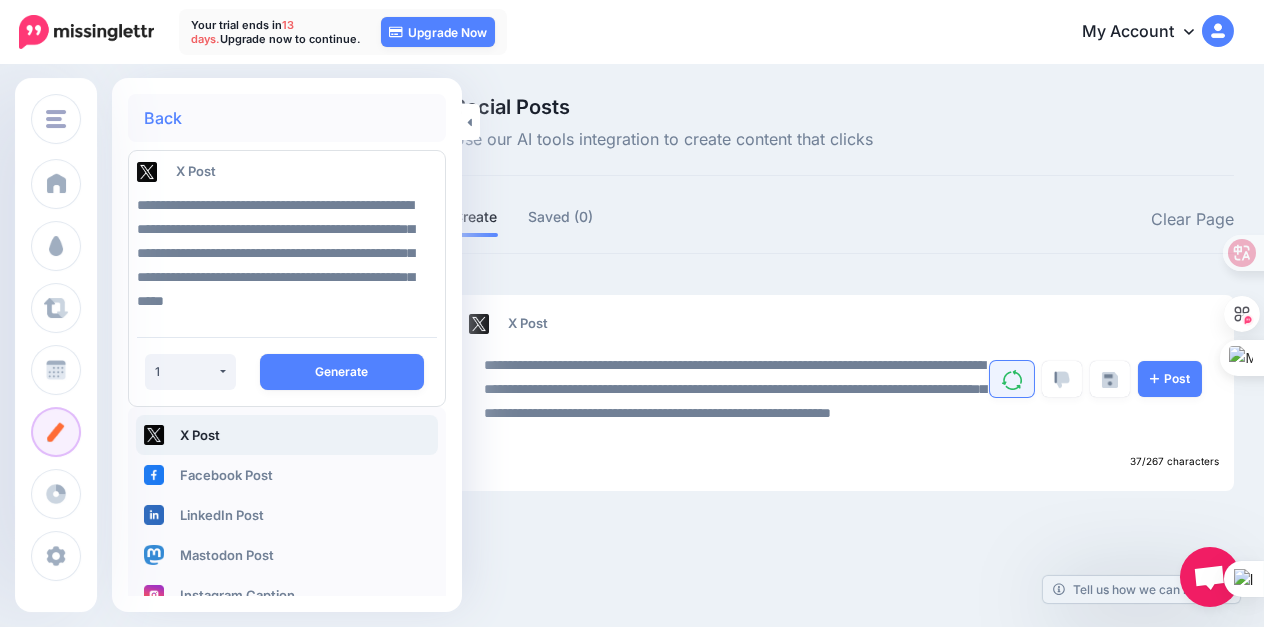 click at bounding box center [1012, 380] 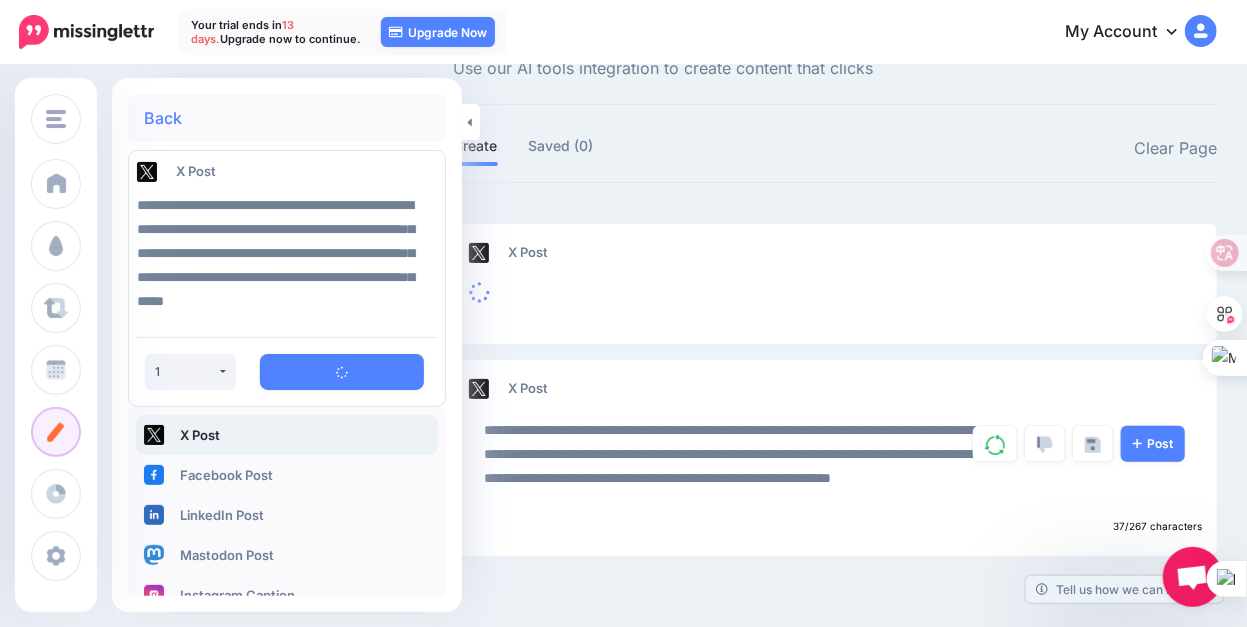 scroll, scrollTop: 90, scrollLeft: 0, axis: vertical 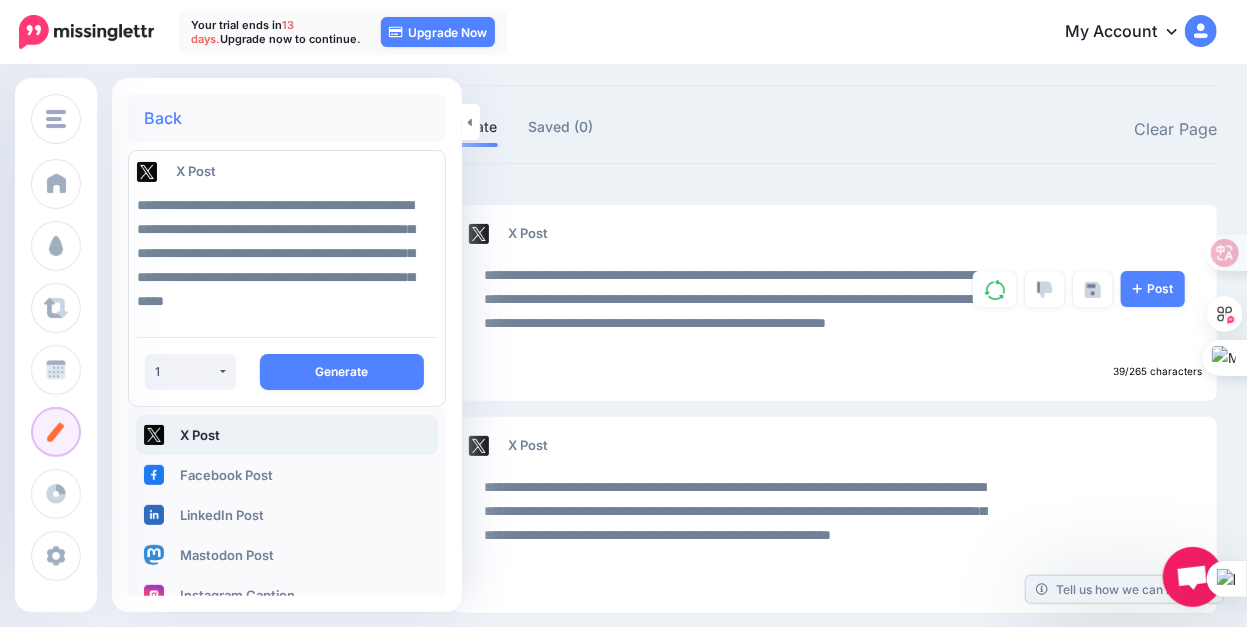 drag, startPoint x: 484, startPoint y: 277, endPoint x: 754, endPoint y: 338, distance: 276.805 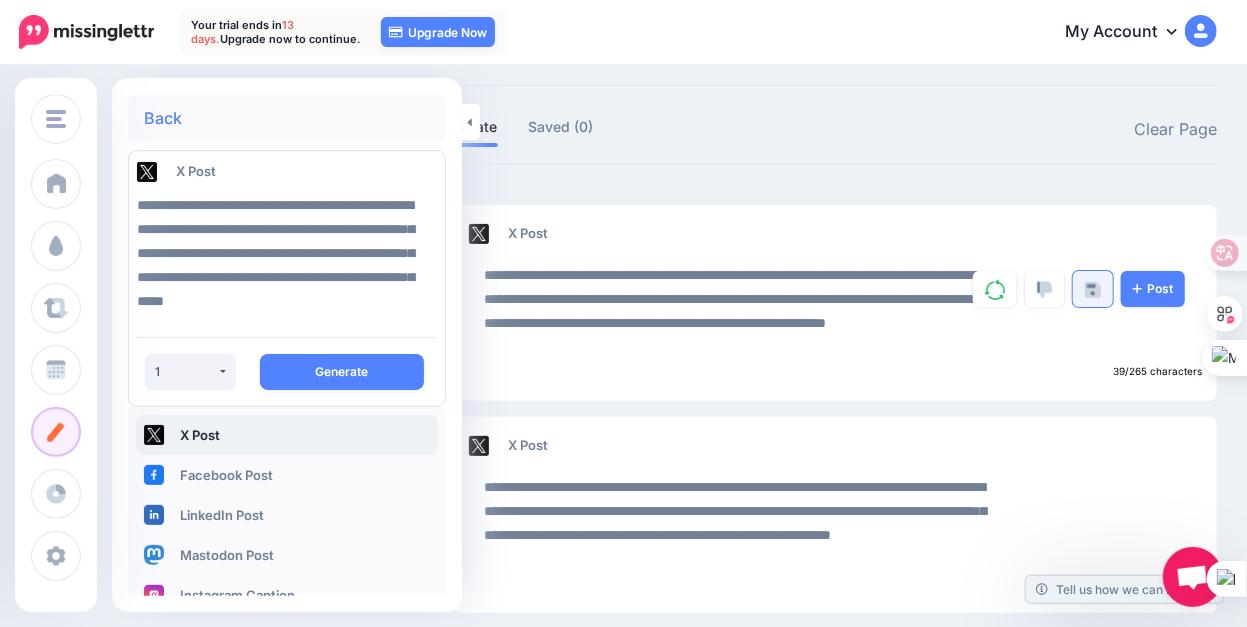 click at bounding box center (1093, 290) 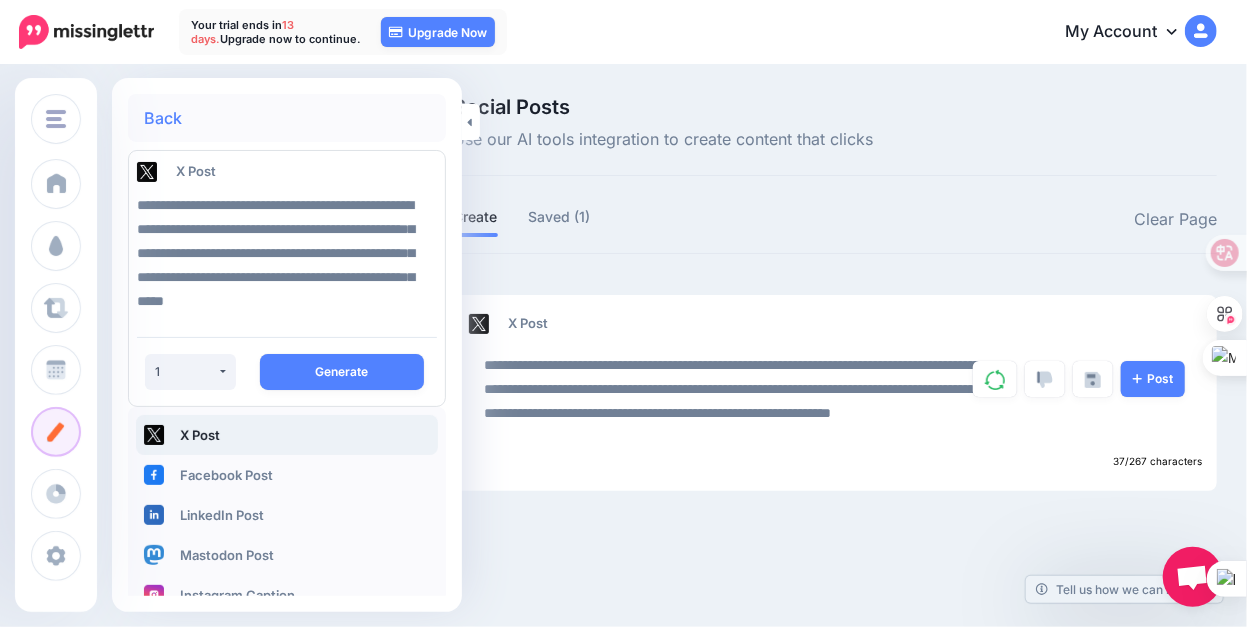 scroll, scrollTop: 0, scrollLeft: 0, axis: both 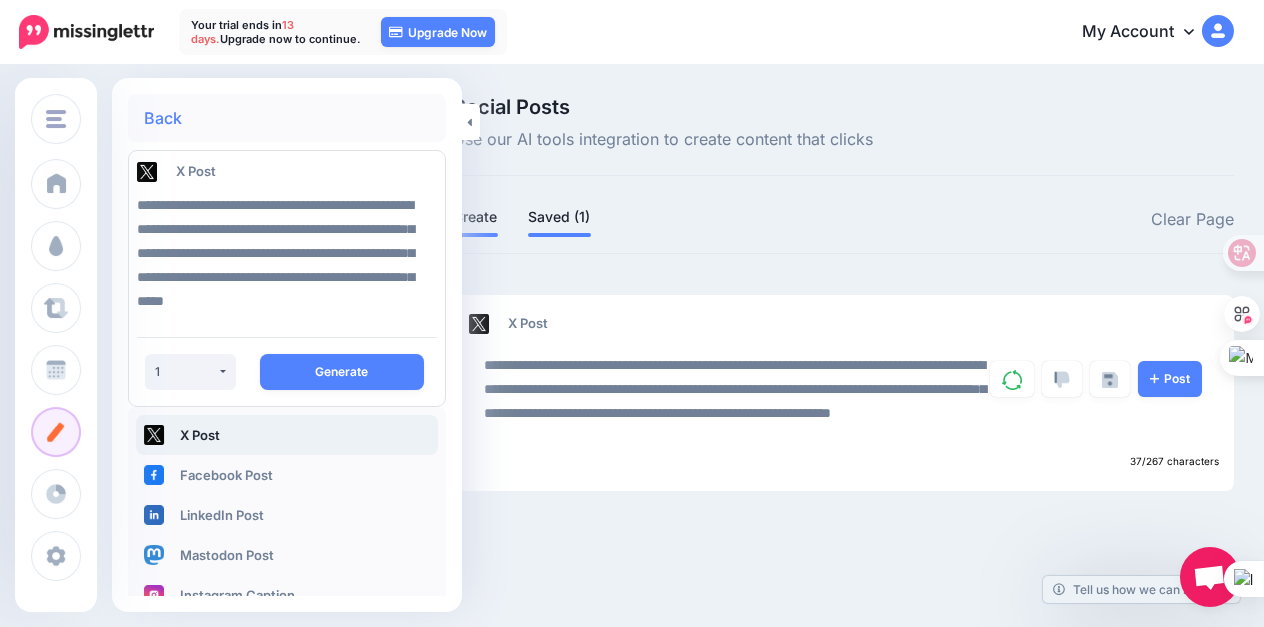 click on "Saved (1)" at bounding box center (559, 217) 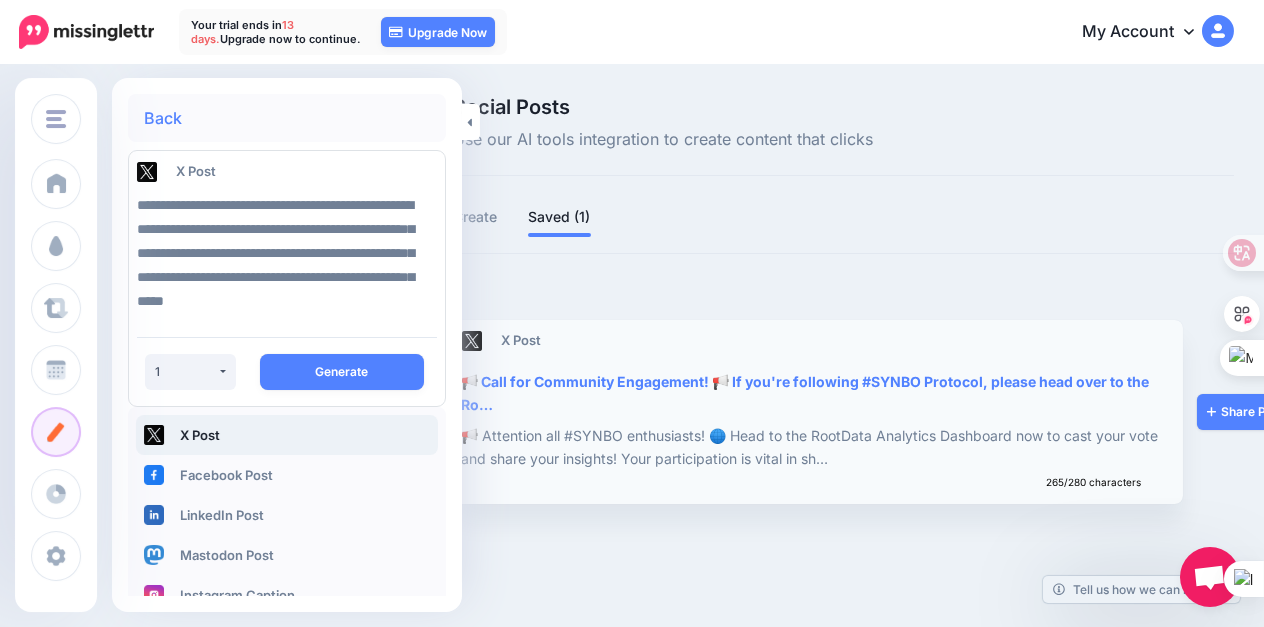 click on "📢 Attention all #SYNBO enthusiasts! 🌐 Head to the RootData Analytics Dashboard now to cast your vote and share your insights! Your participation is vital in sh…" at bounding box center (816, 447) 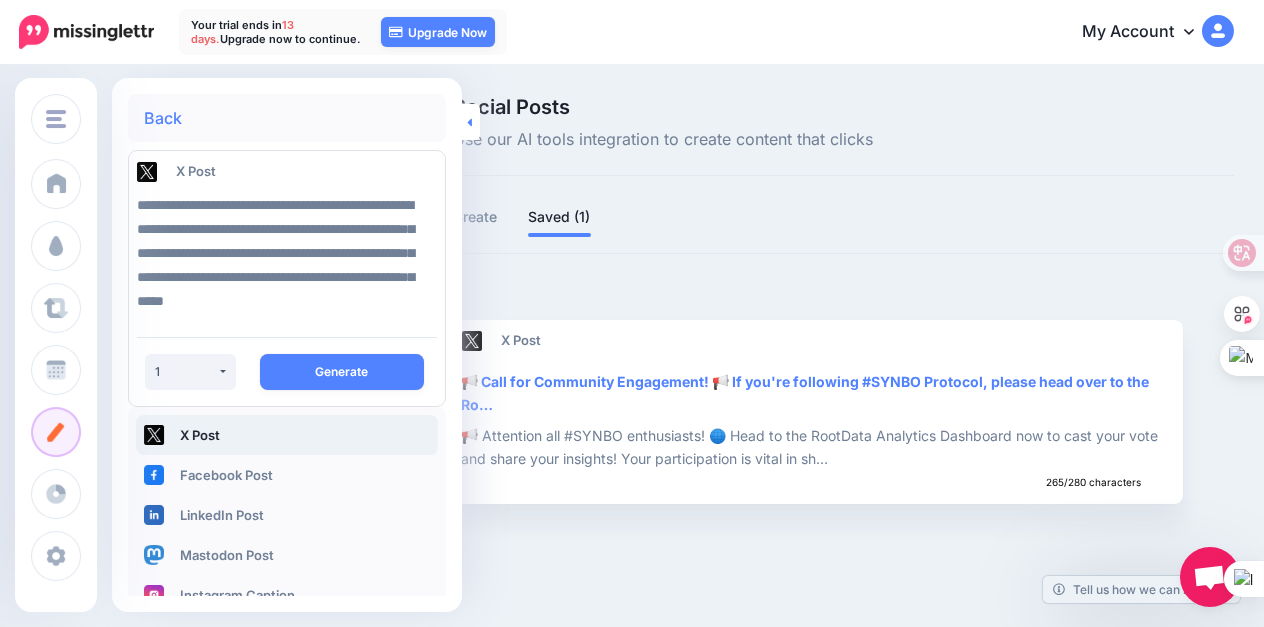 click 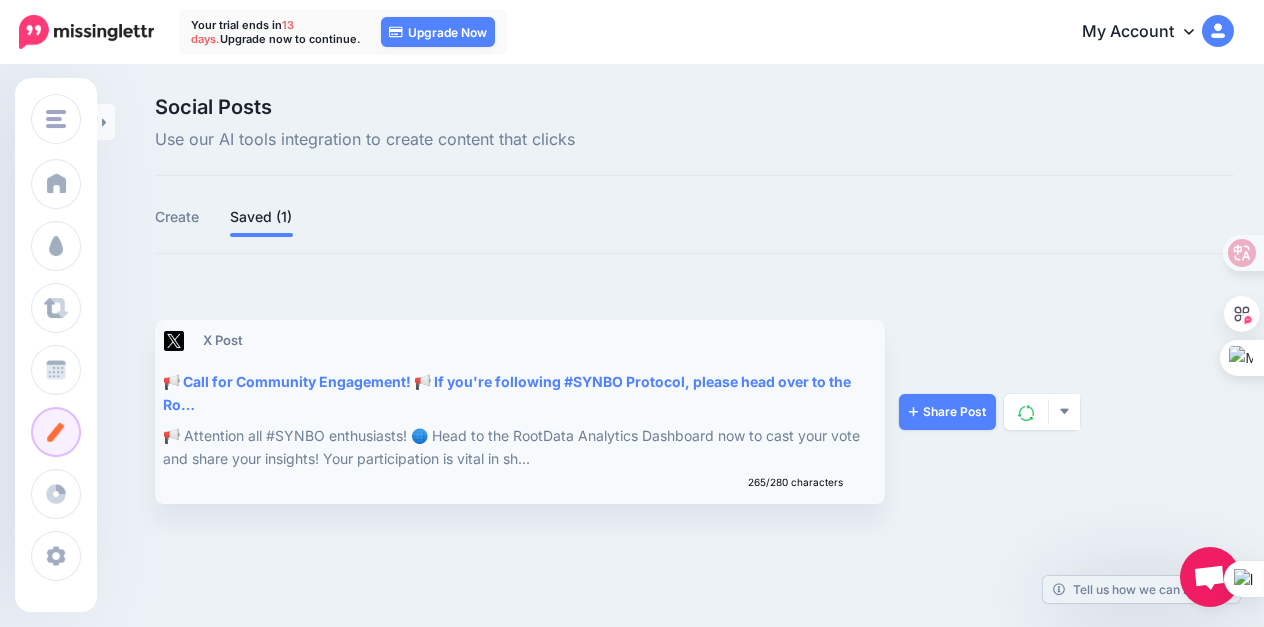 click on "X Post
📢 Call for Community Engagement! 📢
If you're following #SYNBO Protocol, please head over to the Ro…
📢 Attention all #SYNBO enthusiasts! 🌐 Head to the RootData Analytics Dashboard now to cast your vote and share your insights! Your participation is vital in sh…
265/280 characters" at bounding box center (520, 412) 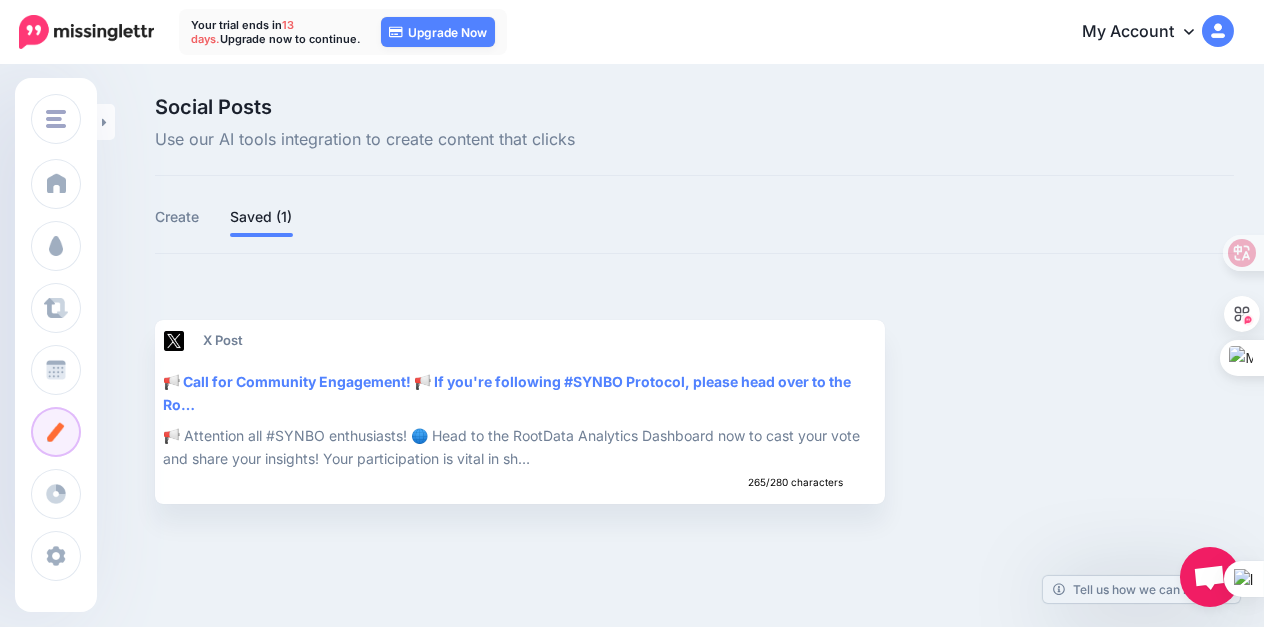 click on "X Post
📢 Call for Community Engagement! 📢
If you're following #SYNBO Protocol, please head over to the Ro…
📢 Attention all #SYNBO enthusiasts! 🌐 Head to the RootData Analytics Dashboard now to cast your vote and share your insights! Your participation is vital in sh…
265/280 characters
Share Post
Delete Post" at bounding box center (694, 412) 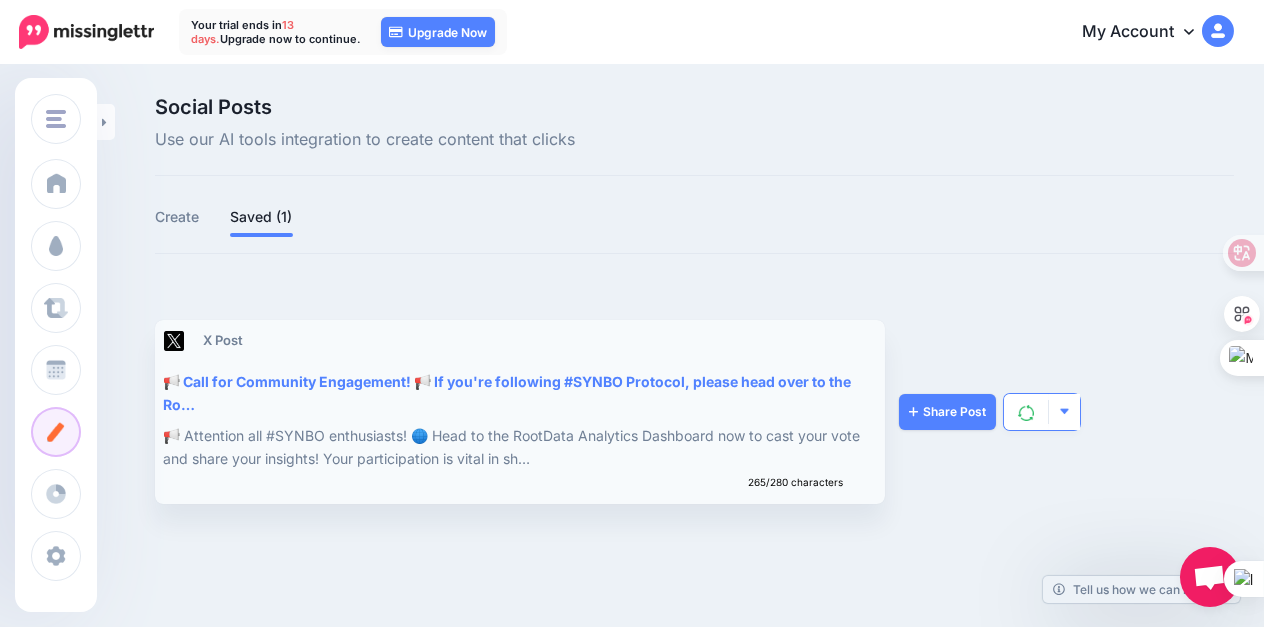 click at bounding box center [1064, 412] 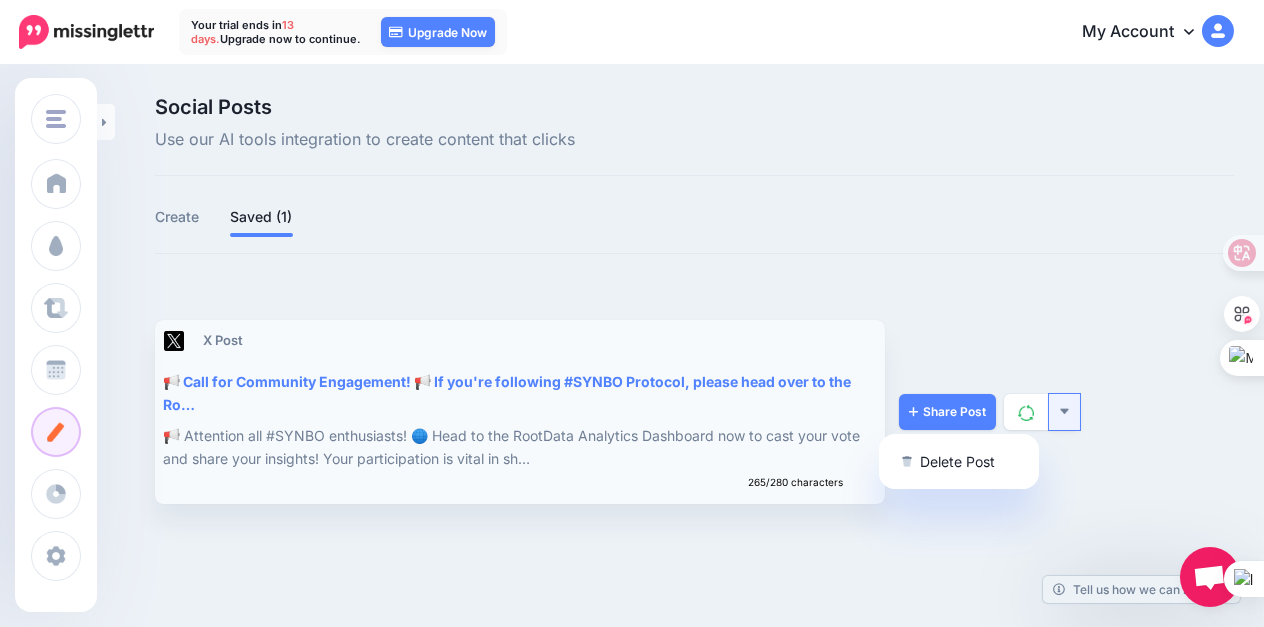 click on "📢 Call for Community Engagement! 📢
If you're following #SYNBO Protocol, please head over to the Ro…" at bounding box center [518, 393] 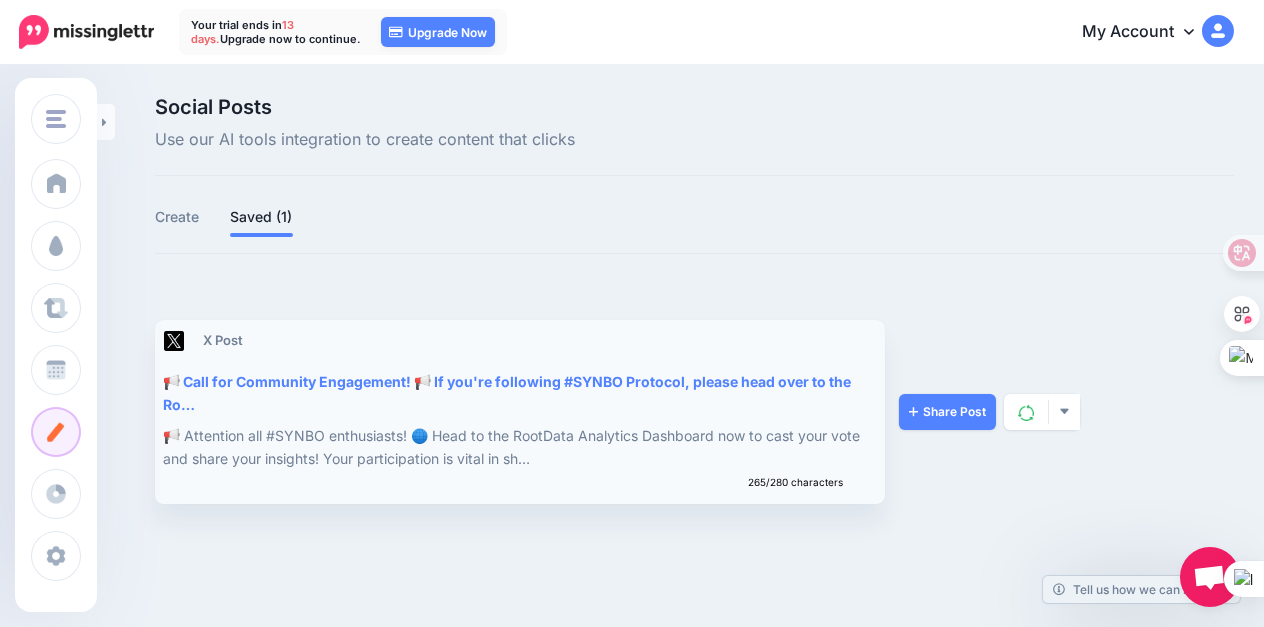 click on "📢 Call for Community Engagement! 📢
If you're following #SYNBO Protocol, please head over to the Ro…" at bounding box center [518, 393] 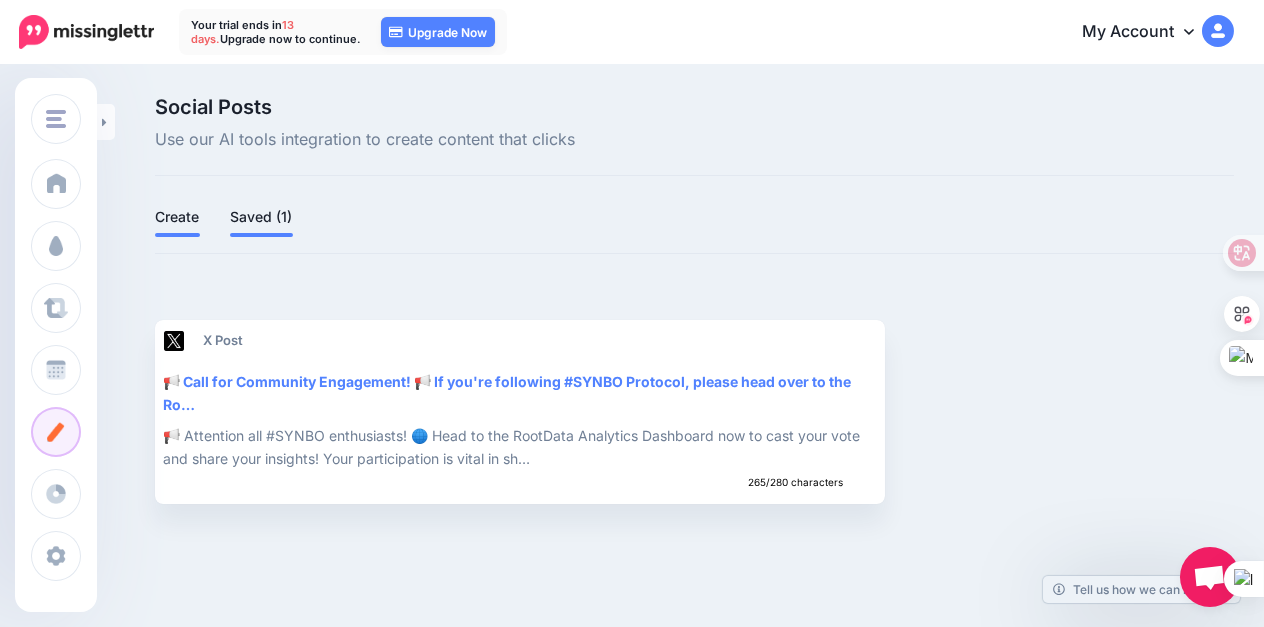 click on "Create" at bounding box center [177, 217] 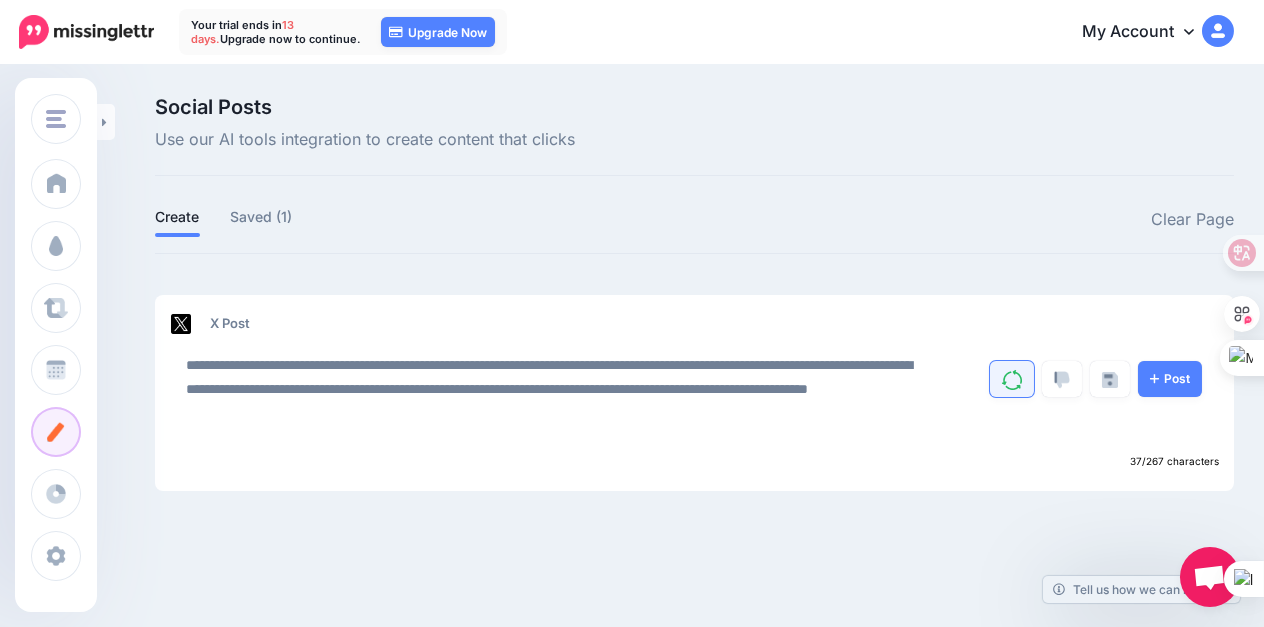 click at bounding box center (1012, 380) 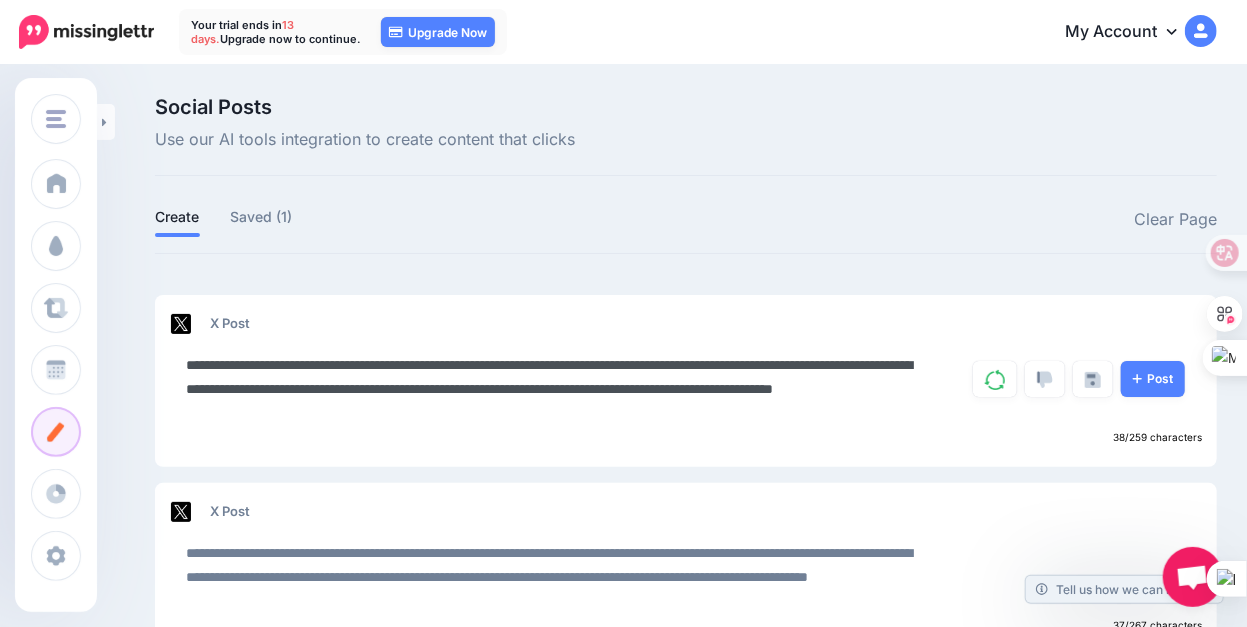drag, startPoint x: 198, startPoint y: 383, endPoint x: 606, endPoint y: 425, distance: 410.15607 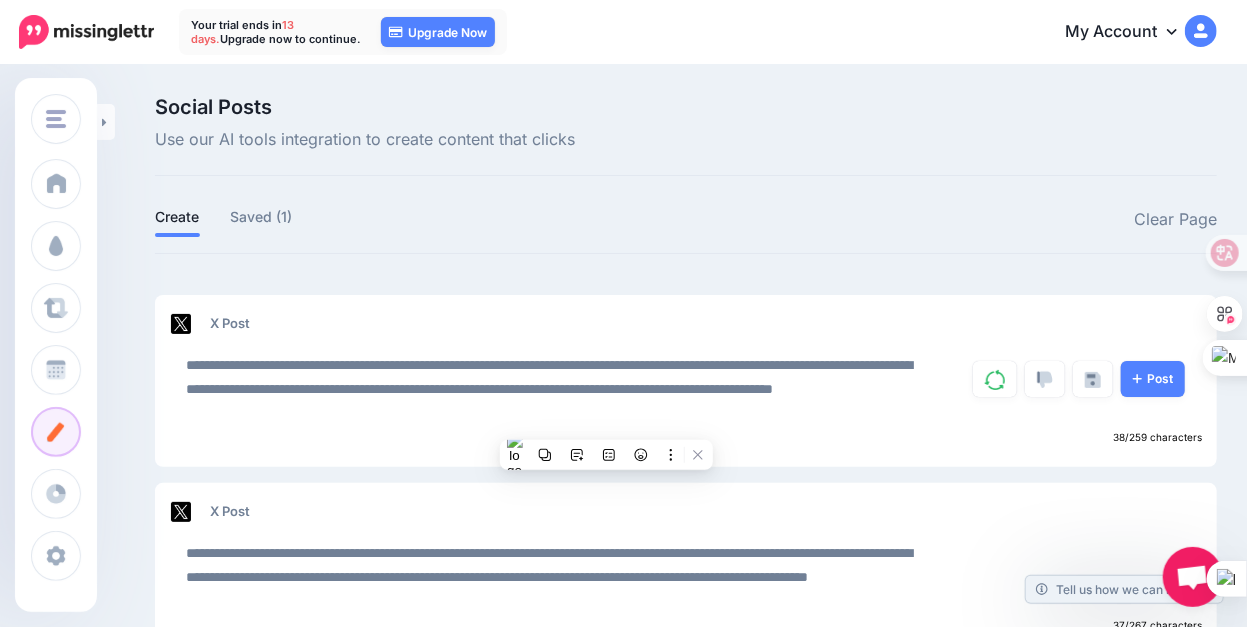 click on "Clear Page" at bounding box center [951, 220] 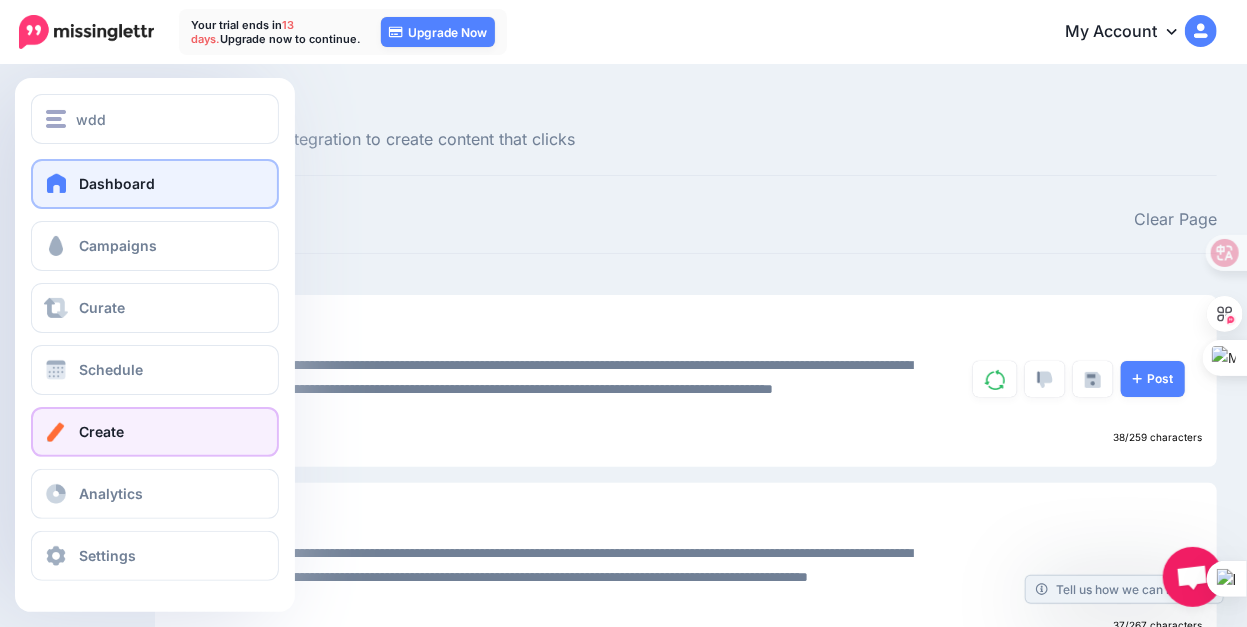 click on "Dashboard" at bounding box center [117, 183] 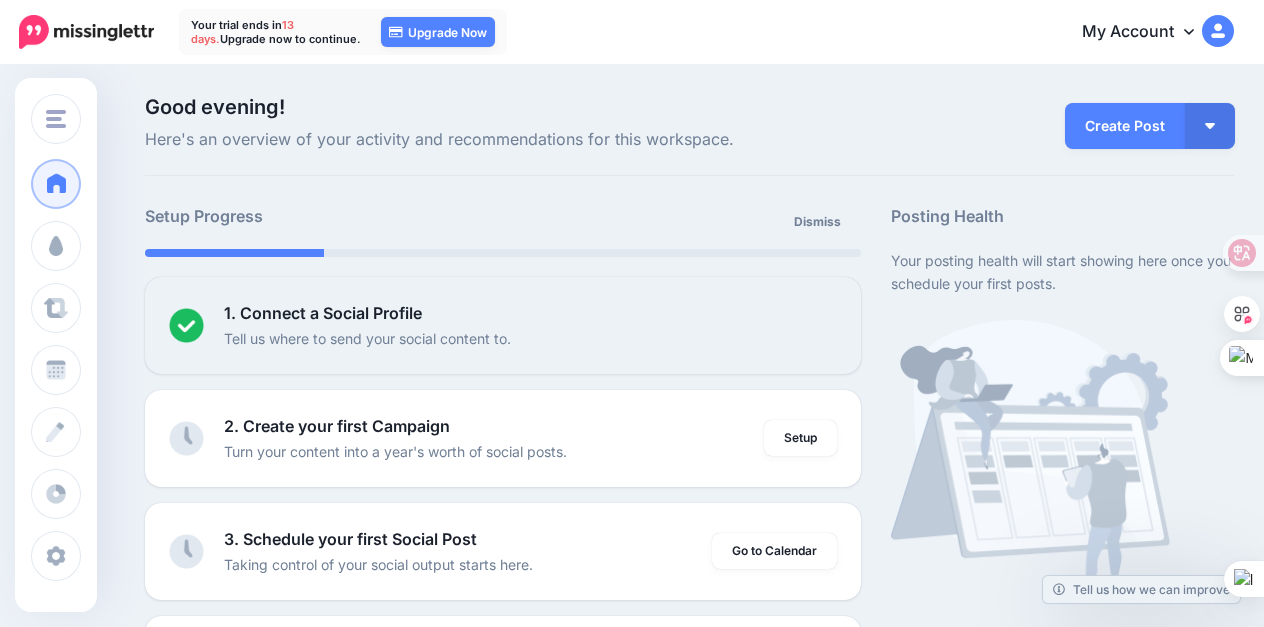 scroll, scrollTop: 0, scrollLeft: 0, axis: both 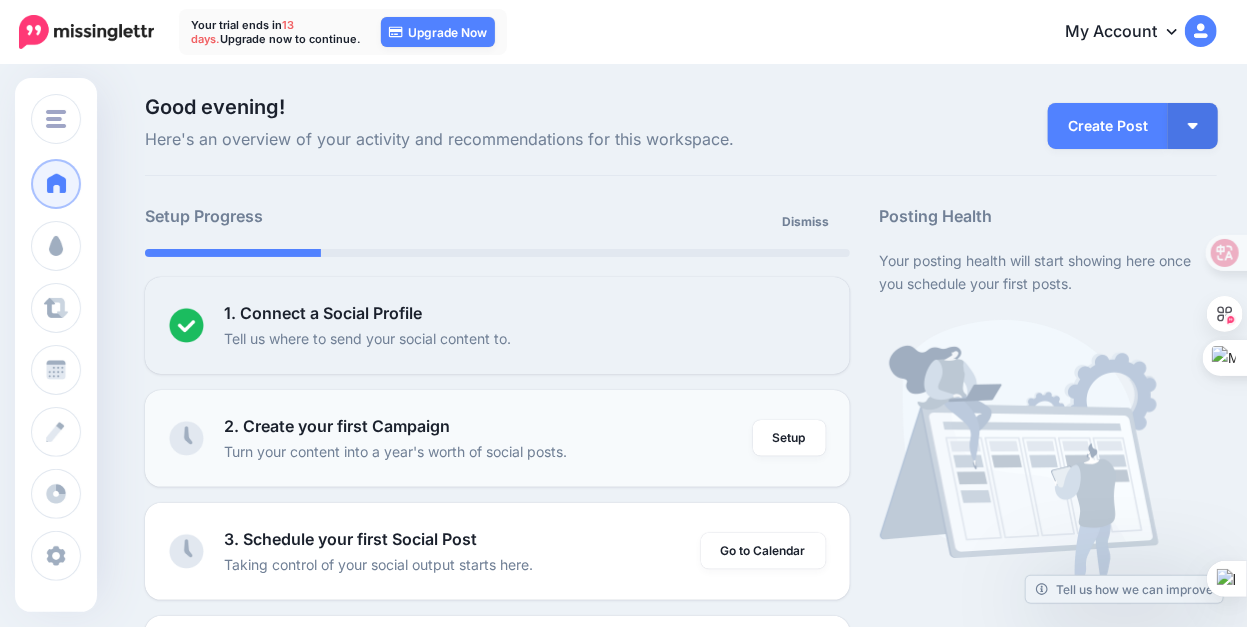 click on "Turn your content into a year's worth of social posts." at bounding box center (395, 451) 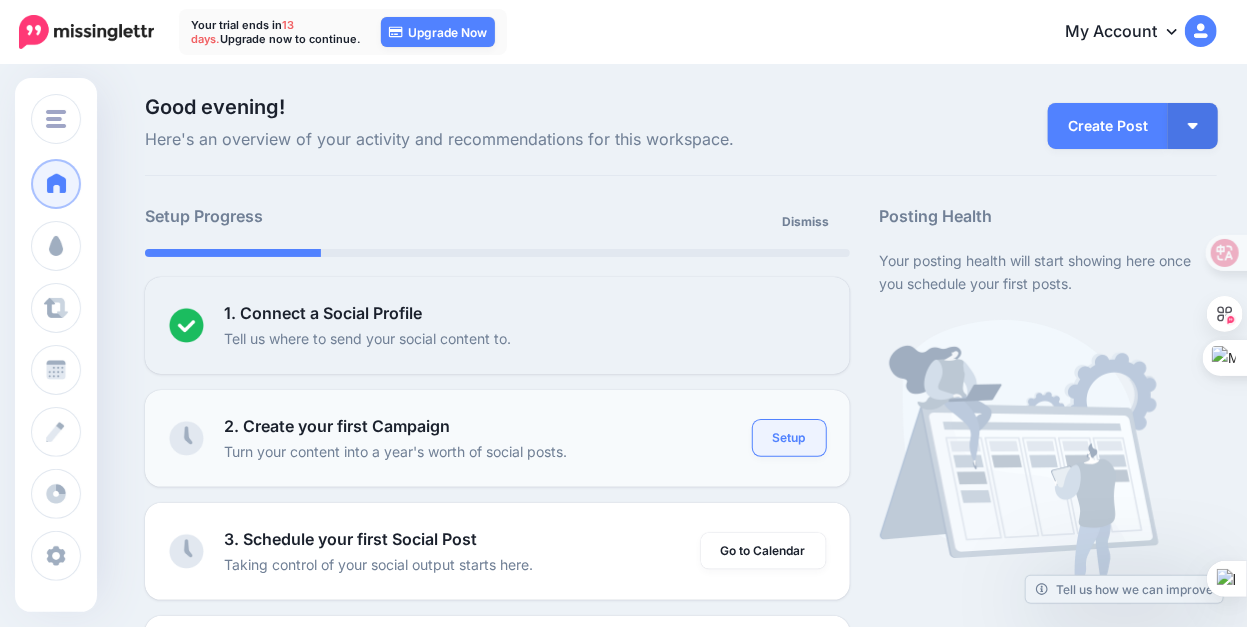 click on "Setup" at bounding box center [789, 438] 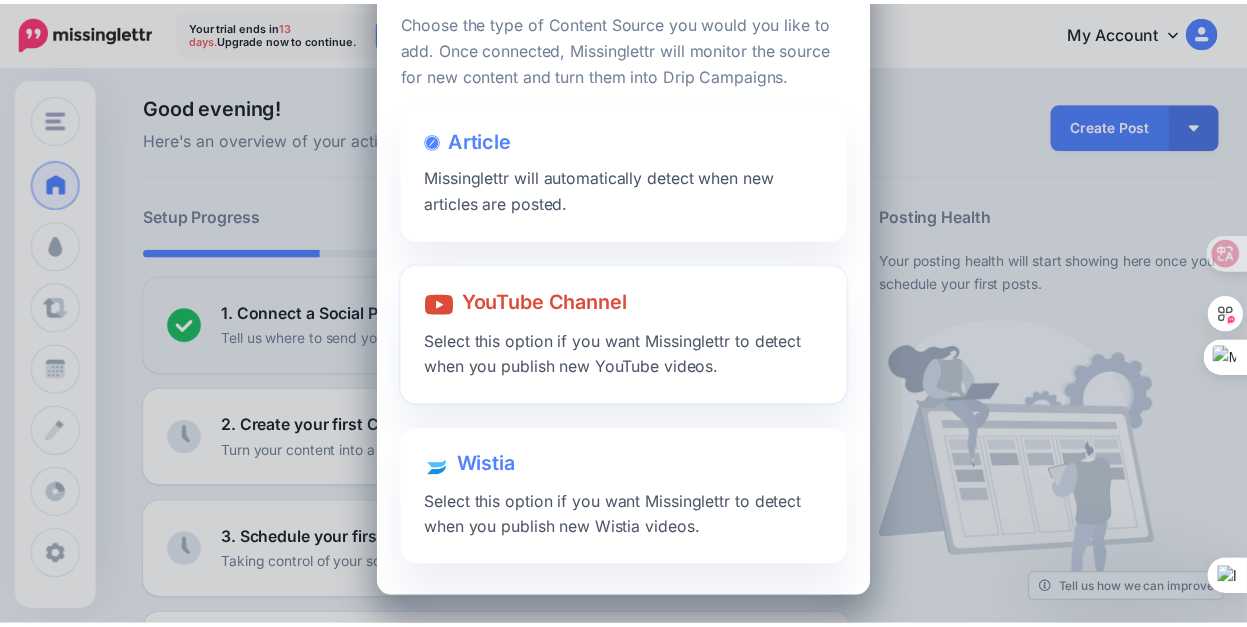 scroll, scrollTop: 0, scrollLeft: 0, axis: both 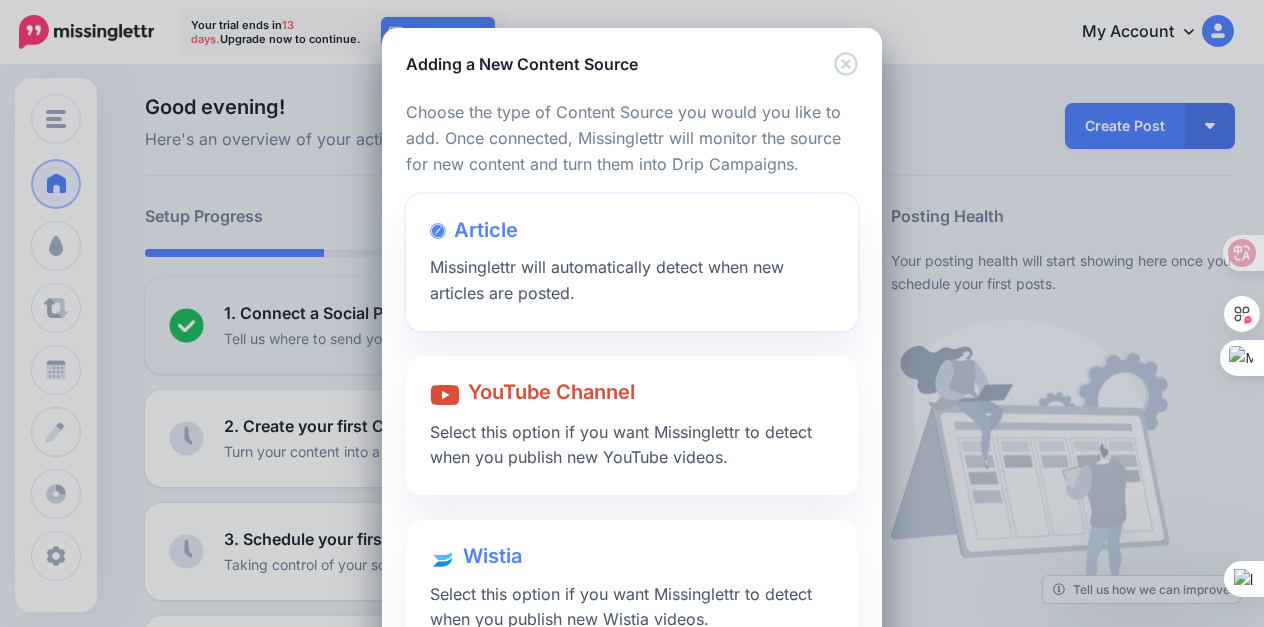 click at bounding box center [632, 250] 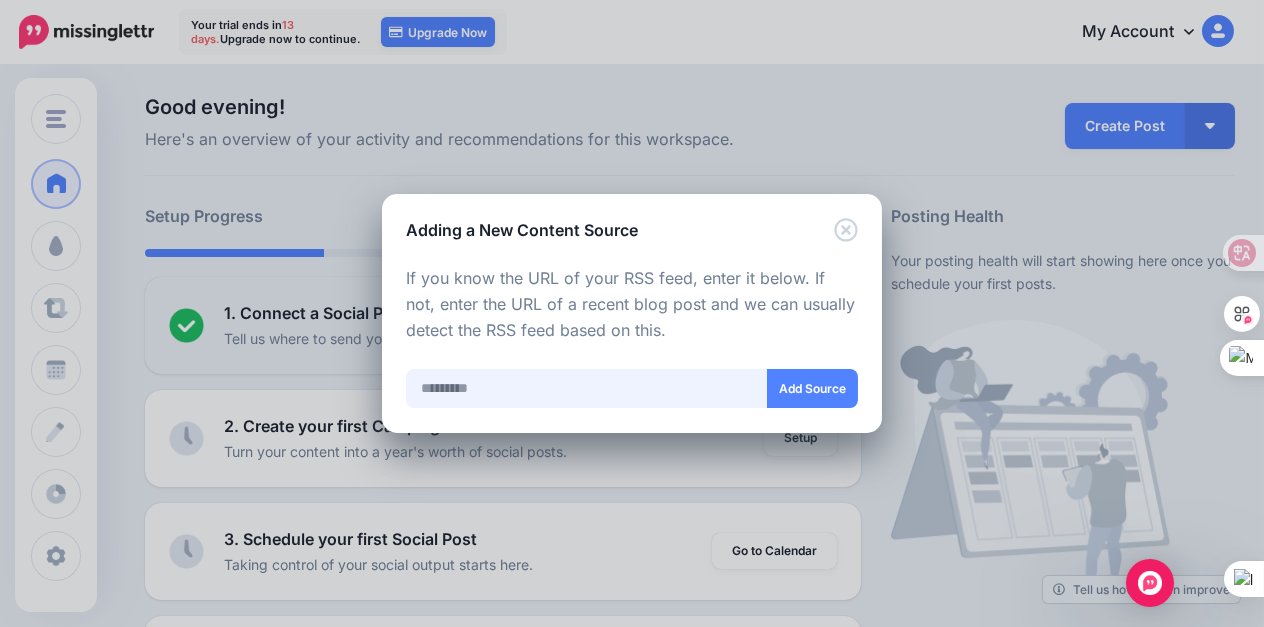 click at bounding box center [587, 388] 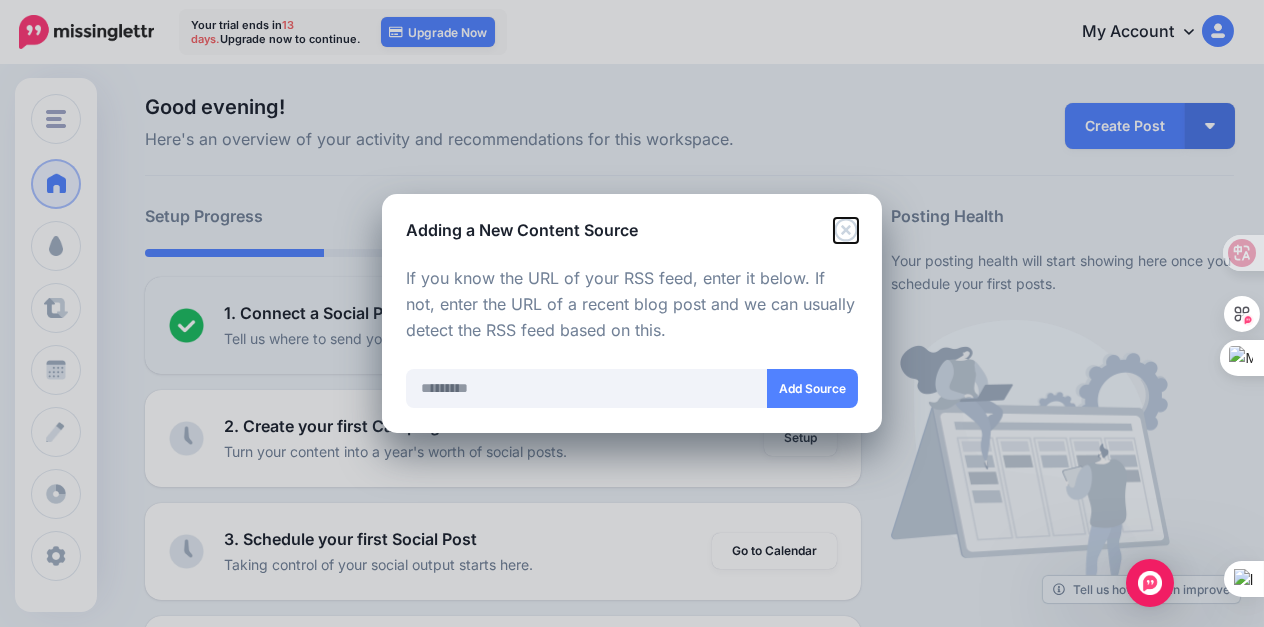 click 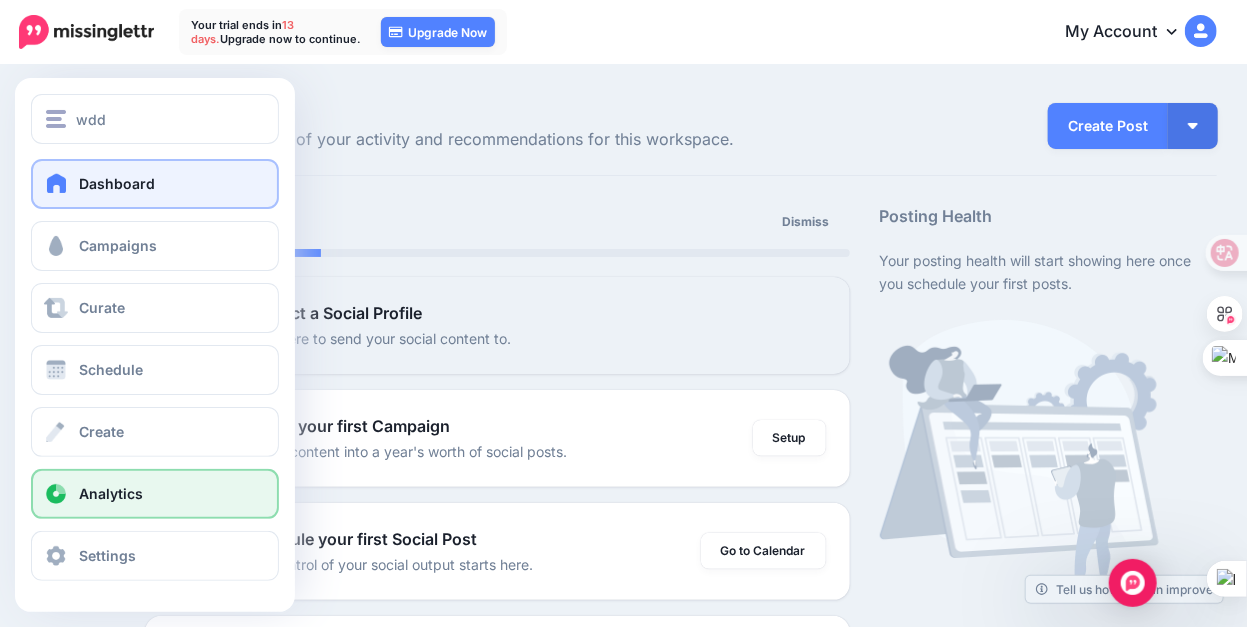 click on "Analytics" at bounding box center (111, 493) 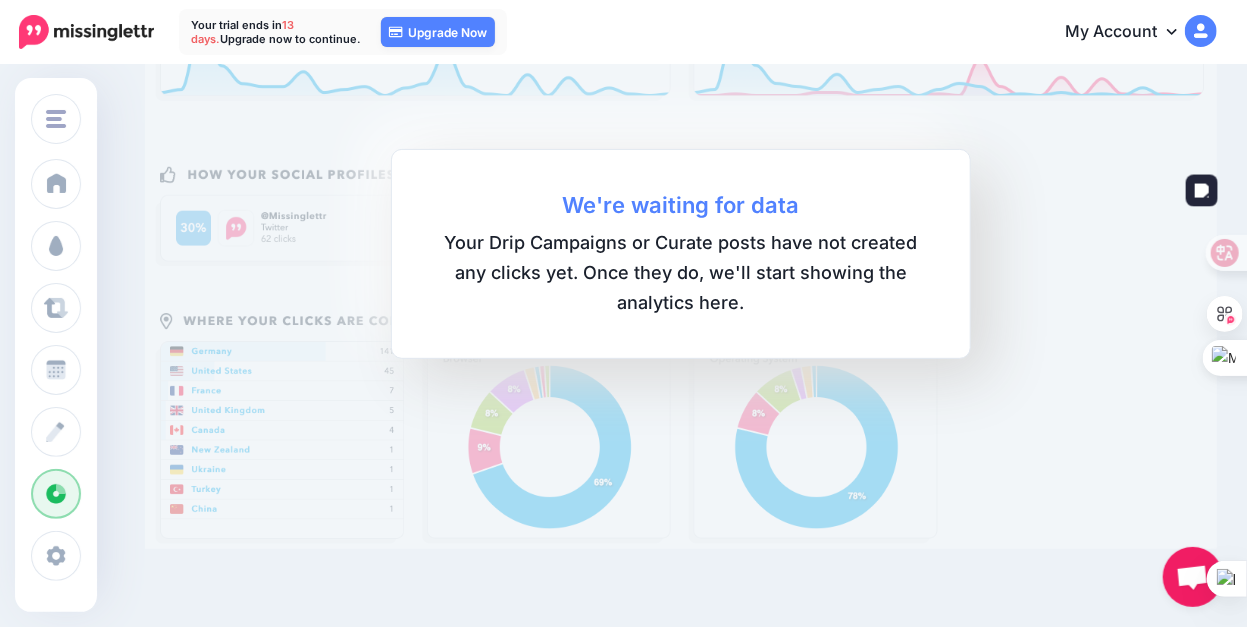scroll, scrollTop: 43, scrollLeft: 0, axis: vertical 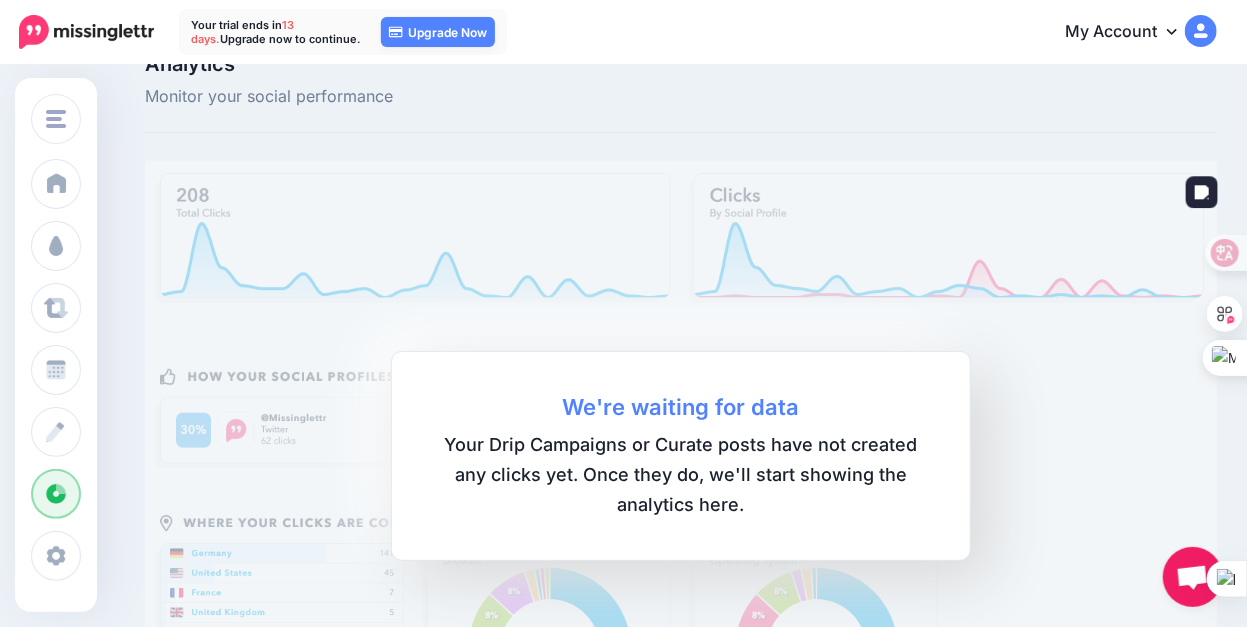 click on "We're waiting for data" at bounding box center [681, 407] 